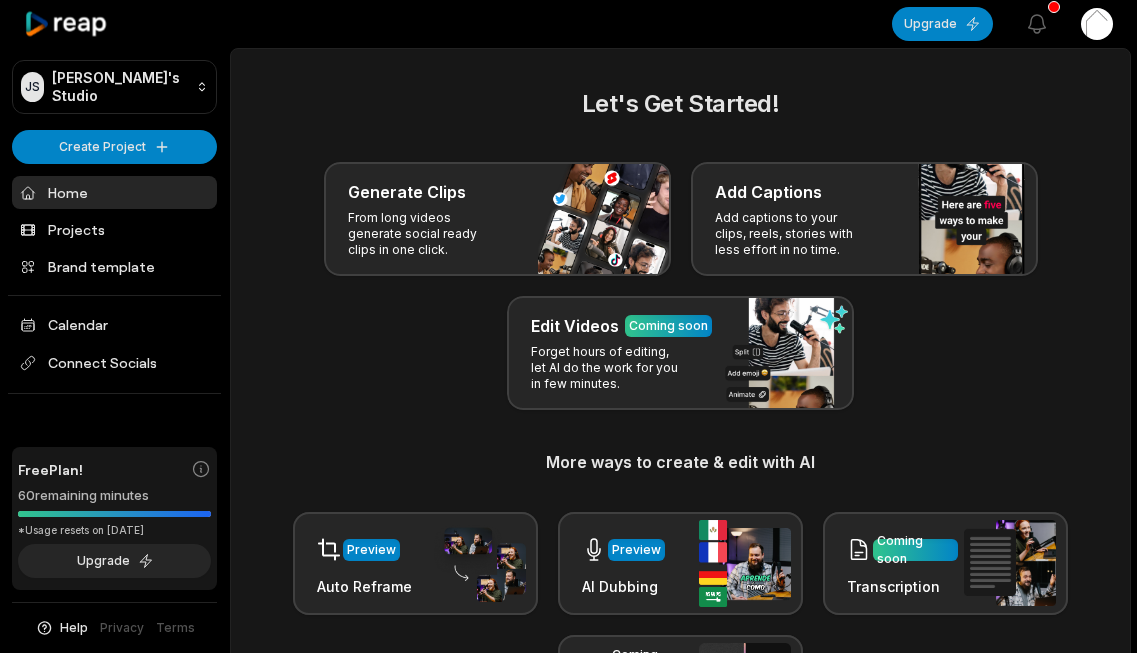scroll, scrollTop: 0, scrollLeft: 0, axis: both 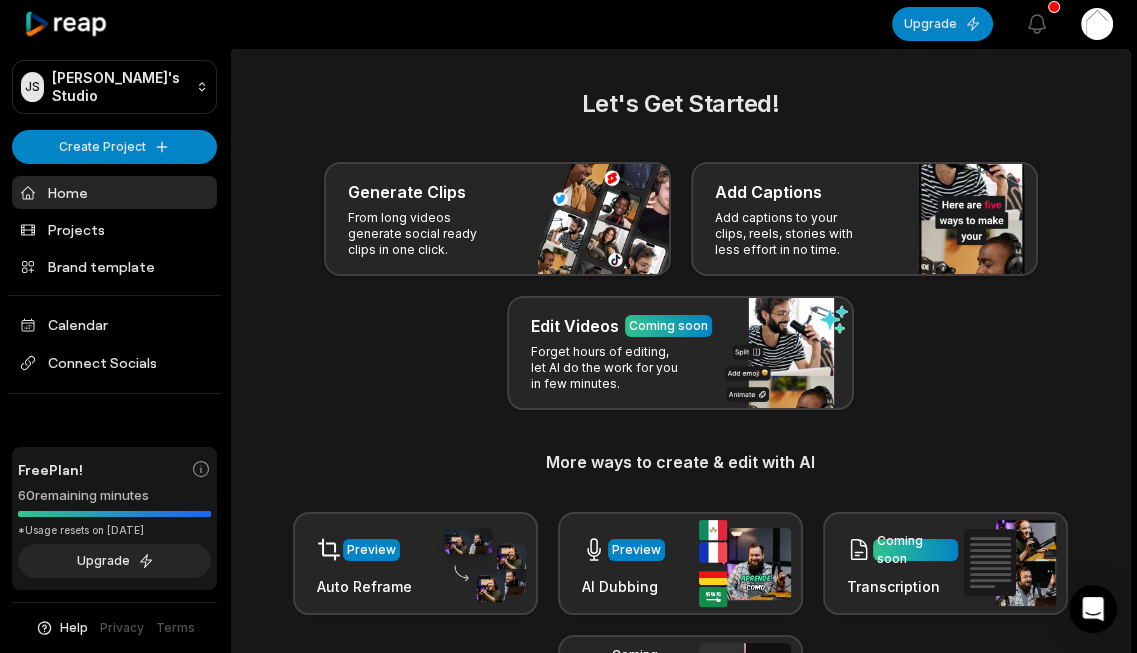 click on "Let's Get Started! Generate Clips From long videos generate social ready clips in one click. Add Captions Add captions to your clips, reels, stories with less effort in no time. Edit Videos Coming soon Forget hours of editing, let AI do the work for you in few minutes. More ways to create & edit with AI Preview Auto Reframe Preview AI Dubbing Coming soon Transcription Coming soon Noise removal" at bounding box center (680, 403) 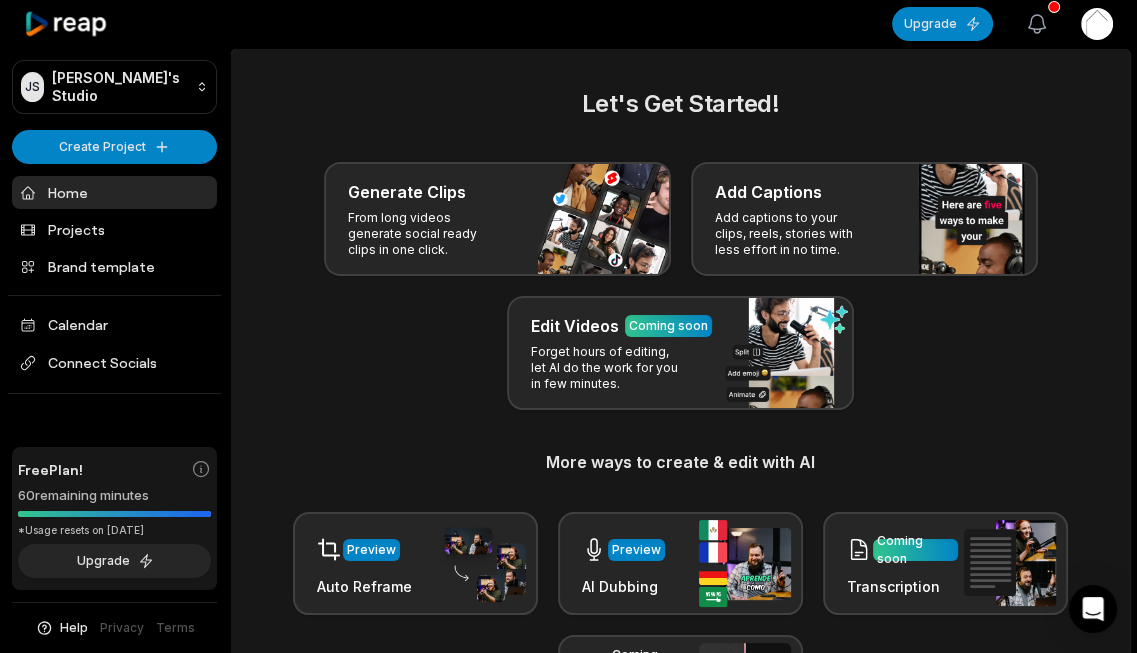 click on "View notifications" at bounding box center [1037, 24] 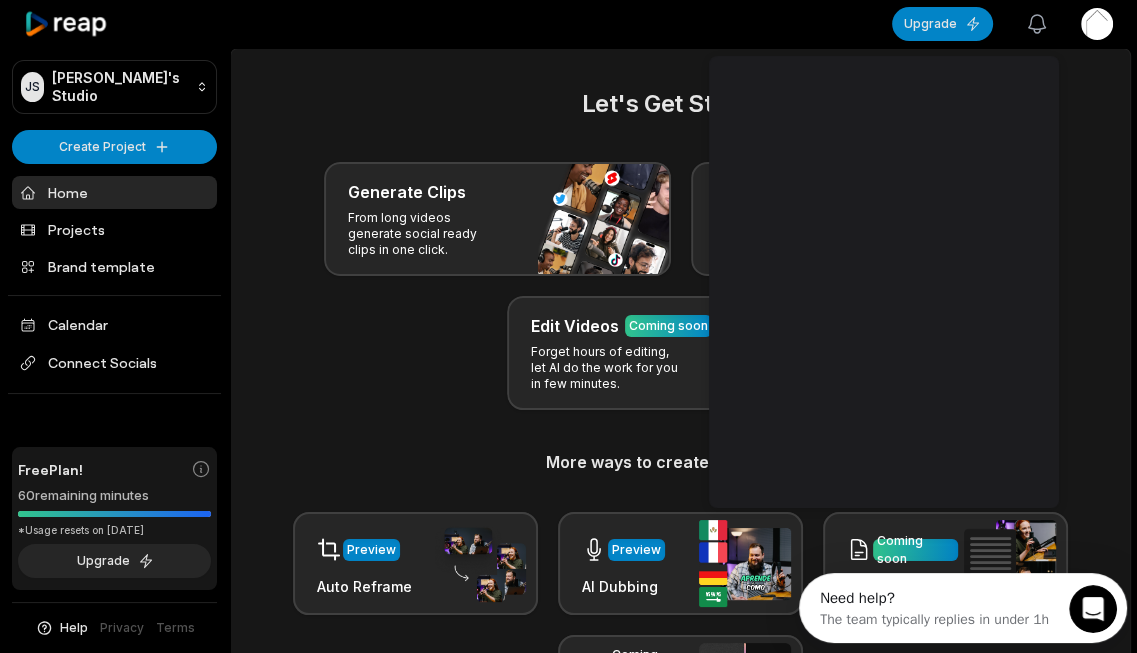 scroll, scrollTop: 0, scrollLeft: 0, axis: both 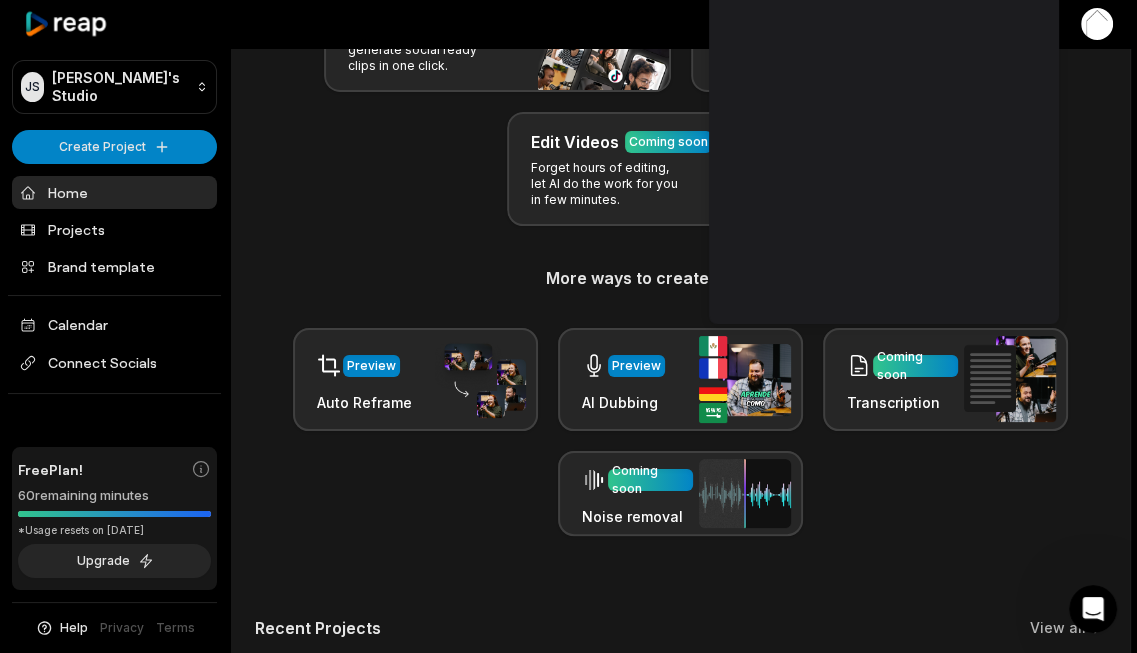 click on "Preview Auto Reframe Preview AI Dubbing Coming soon Transcription Coming soon Noise removal" at bounding box center [680, 432] 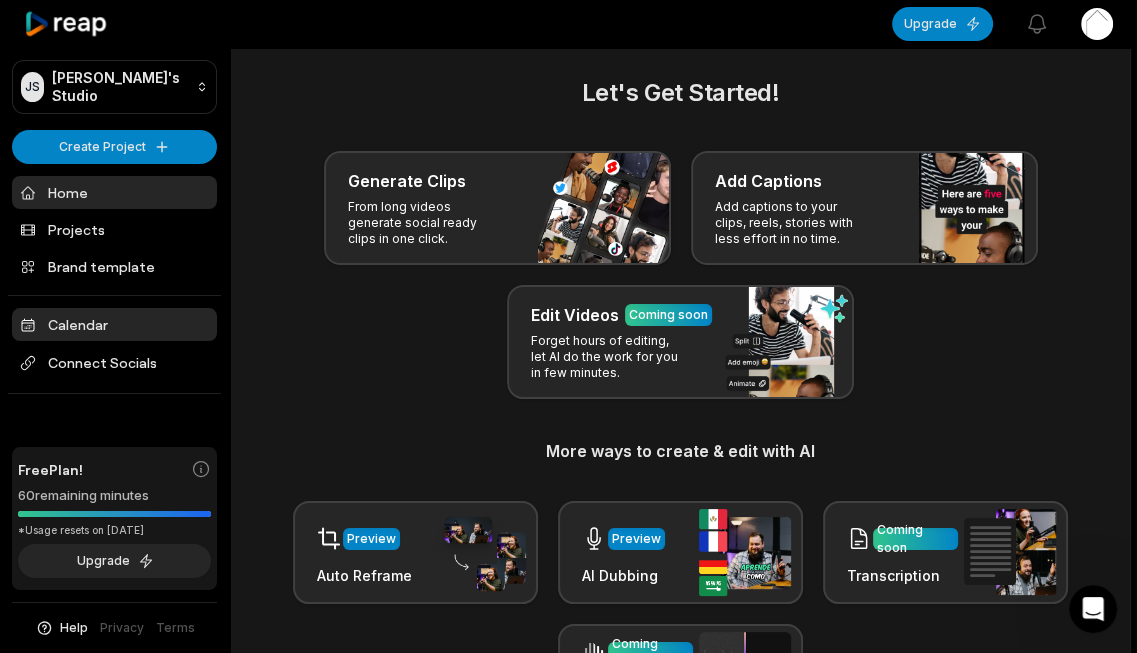 scroll, scrollTop: 8, scrollLeft: 0, axis: vertical 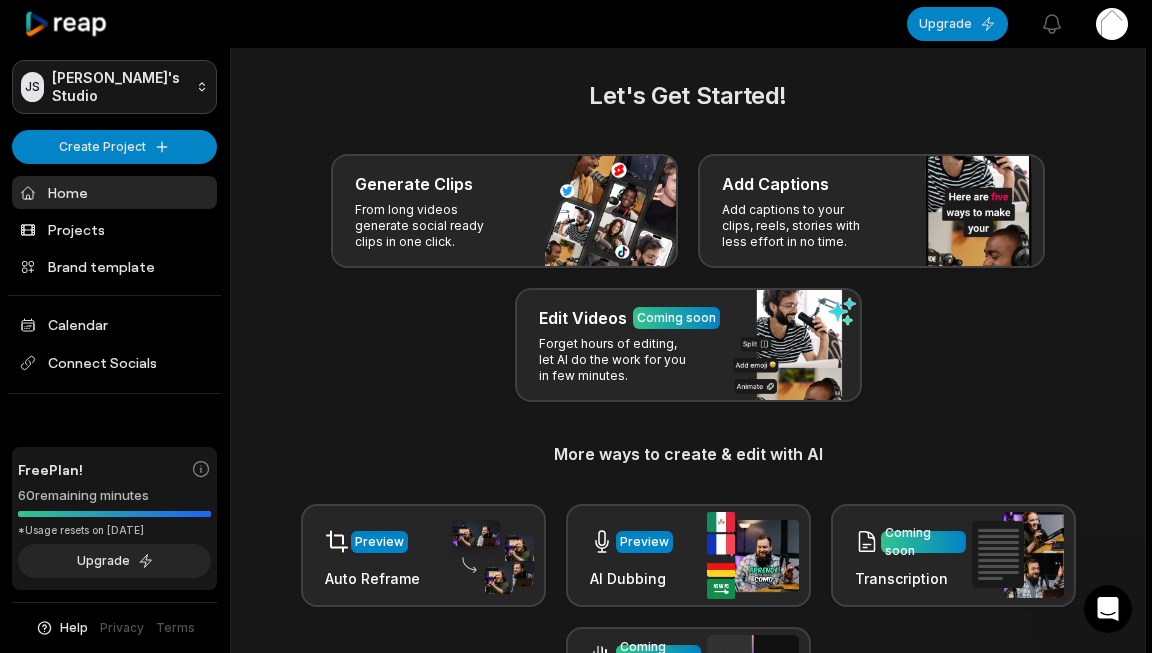 click on "JS Joe's Studio Create Project Home Projects Brand template Calendar Connect Socials Free  Plan! 60  remaining minutes *Usage resets on August 22, 2025 Upgrade Help Privacy Terms Open sidebar Upgrade View notifications Open user menu   Let's Get Started! Generate Clips From long videos generate social ready clips in one click. Add Captions Add captions to your clips, reels, stories with less effort in no time. Edit Videos Coming soon Forget hours of editing, let AI do the work for you in few minutes. More ways to create & edit with AI Preview Auto Reframe Preview AI Dubbing Coming soon Transcription Coming soon Noise removal Recent Projects View all Made with   in San Francisco" at bounding box center (576, 318) 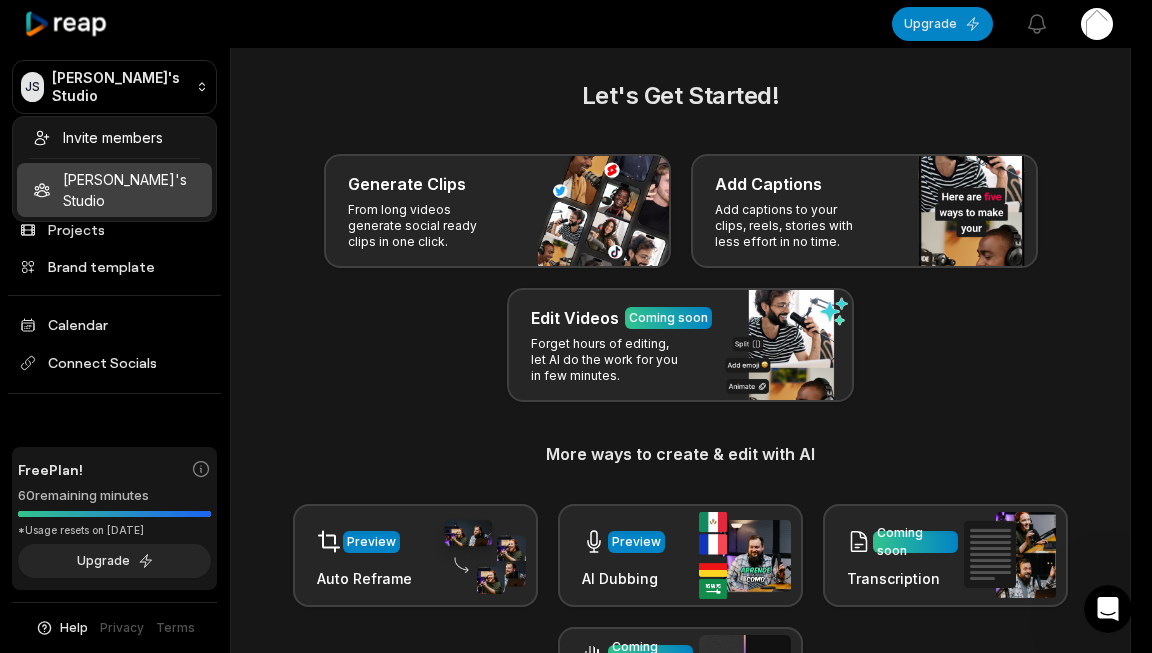 click on "JS Joe's Studio Create Project Home Projects Brand template Calendar Connect Socials Free  Plan! 60  remaining minutes *Usage resets on August 22, 2025 Upgrade Help Privacy Terms Open sidebar Upgrade View notifications Open user menu   Let's Get Started! Generate Clips From long videos generate social ready clips in one click. Add Captions Add captions to your clips, reels, stories with less effort in no time. Edit Videos Coming soon Forget hours of editing, let AI do the work for you in few minutes. More ways to create & edit with AI Preview Auto Reframe Preview AI Dubbing Coming soon Transcription Coming soon Noise removal Recent Projects View all Made with   in San Francisco Invite members Joe's Studio" at bounding box center [576, 318] 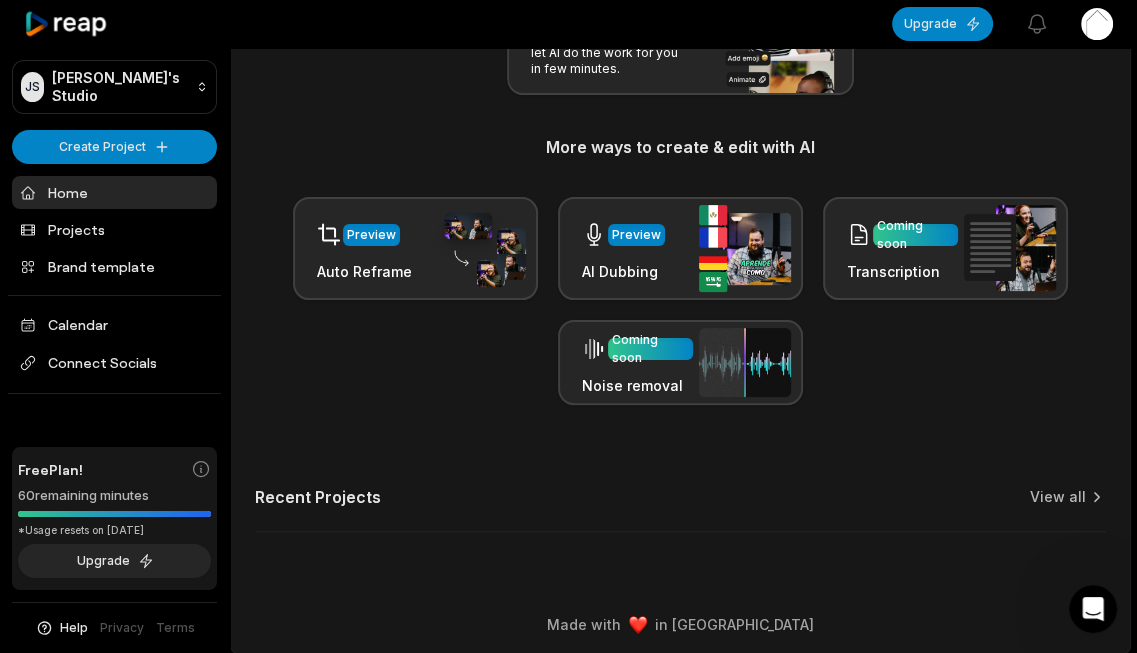 scroll, scrollTop: 321, scrollLeft: 0, axis: vertical 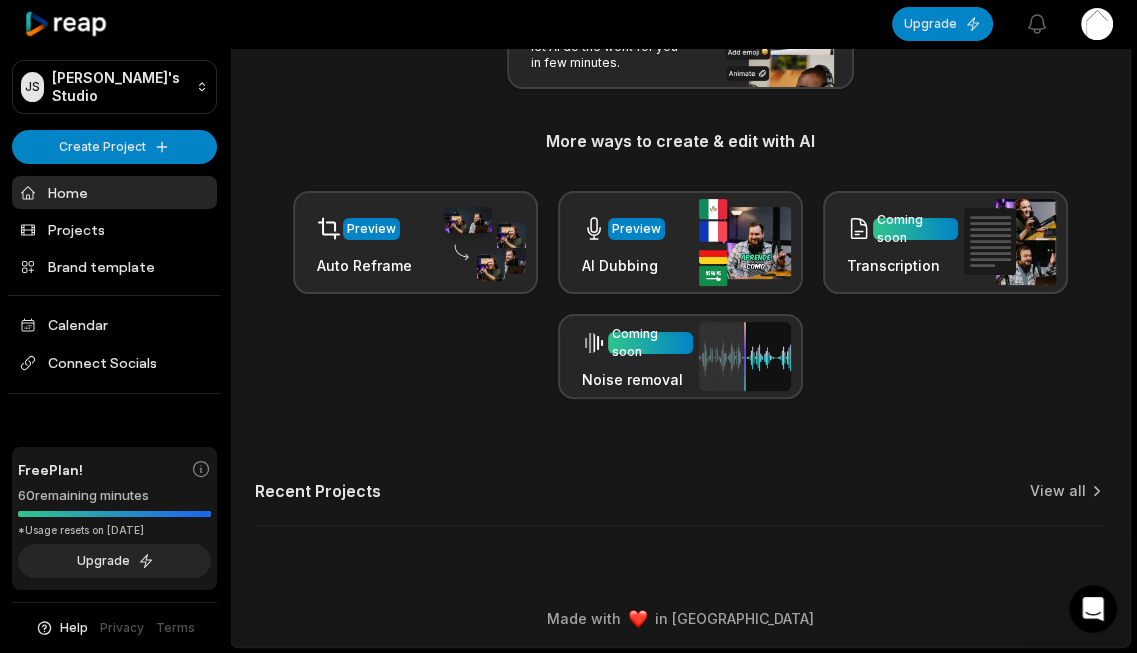 click on "Help" at bounding box center [74, 628] 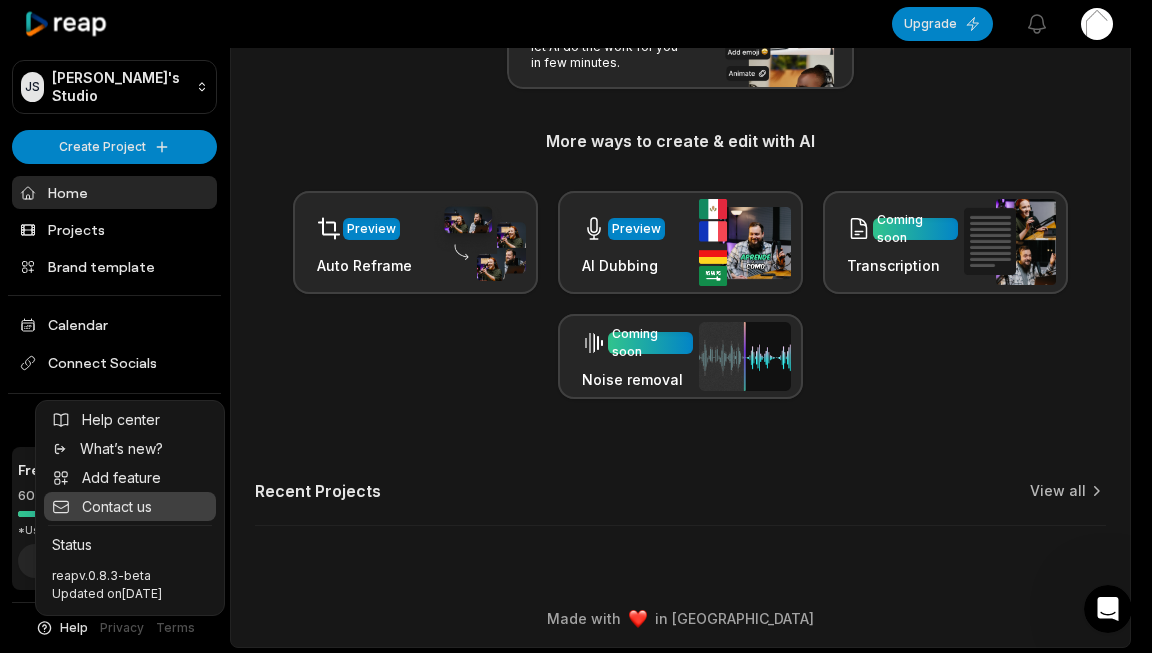 click on "Contact us" at bounding box center (117, 506) 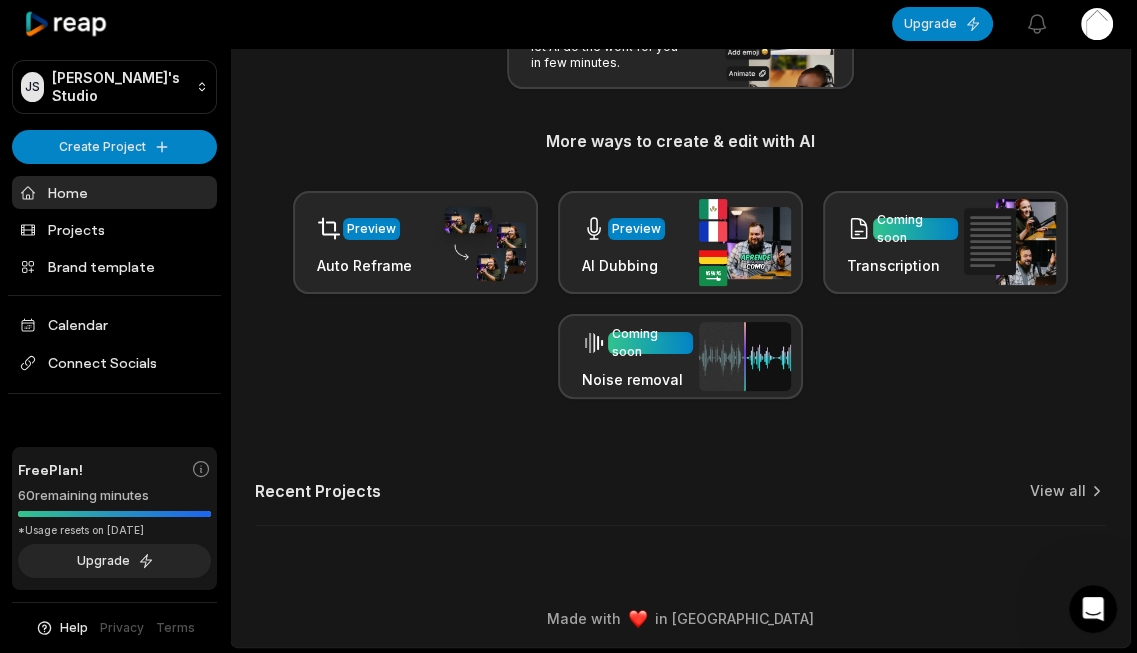 click on "Help" at bounding box center (74, 628) 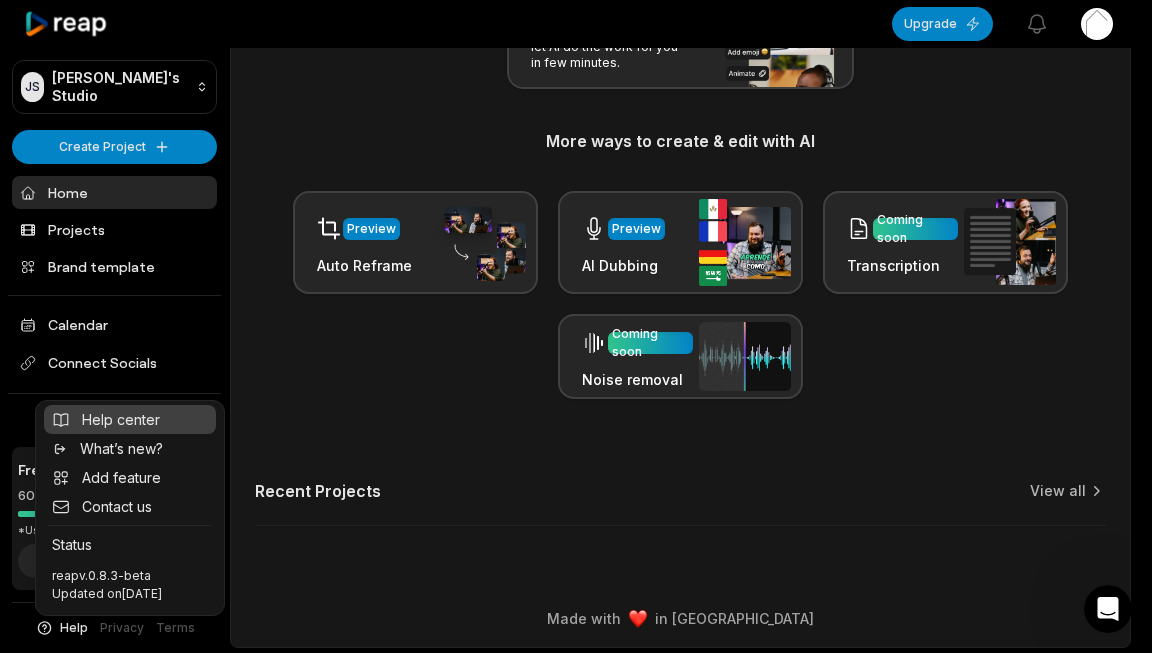 click on "Help center" at bounding box center (121, 419) 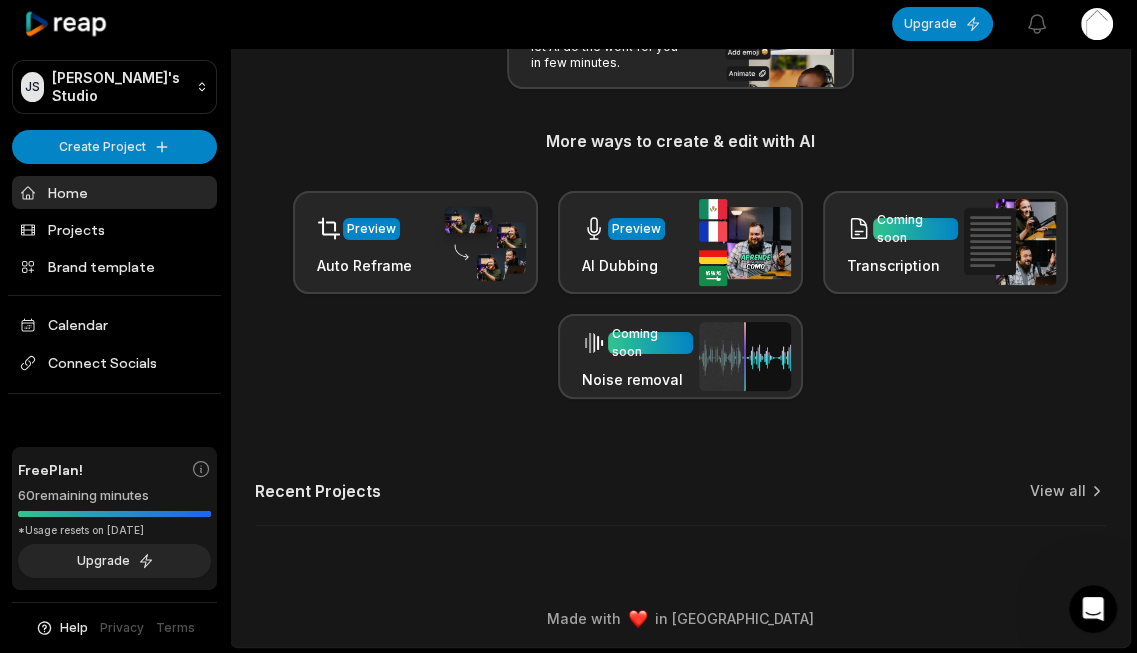 click 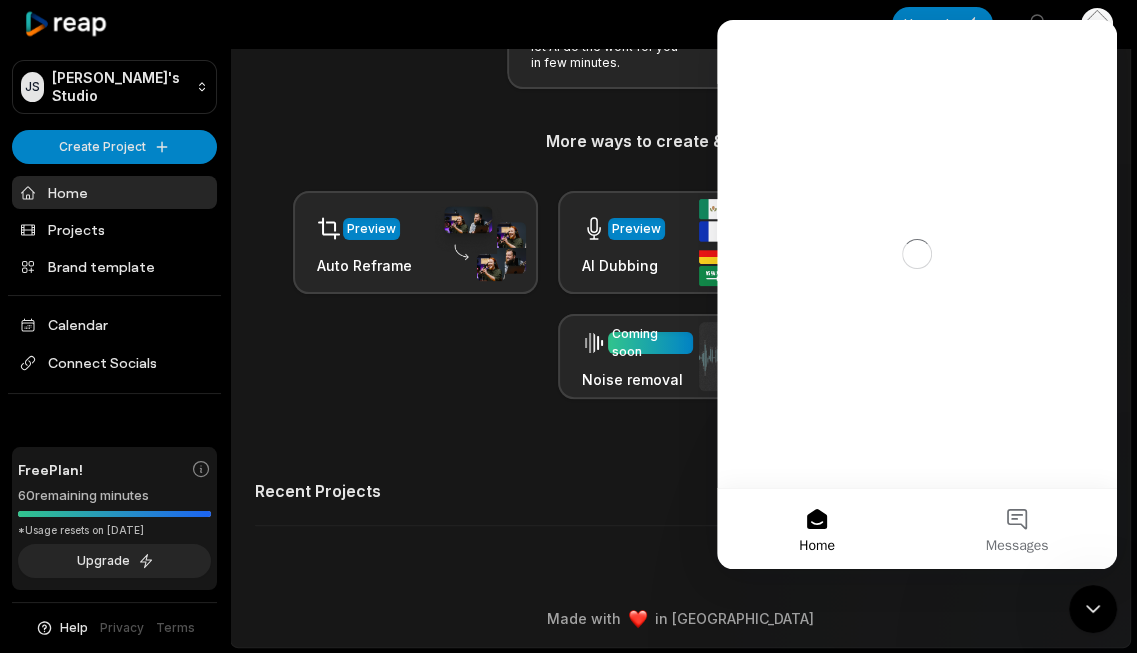 scroll, scrollTop: 0, scrollLeft: 0, axis: both 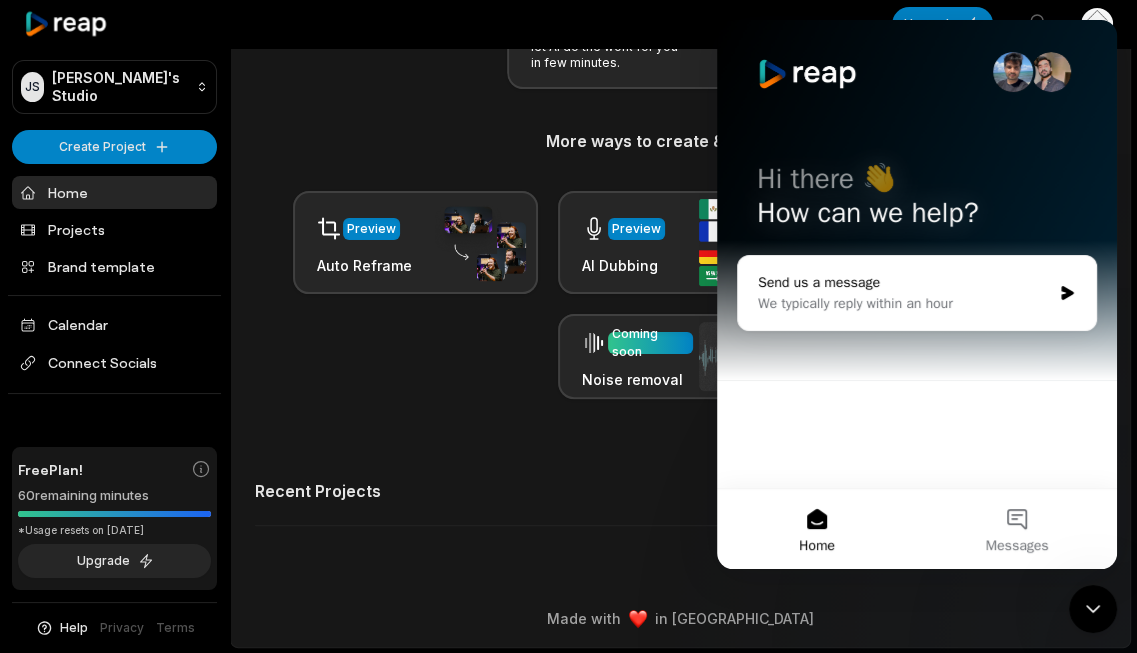 click on "Send us a message" at bounding box center [904, 282] 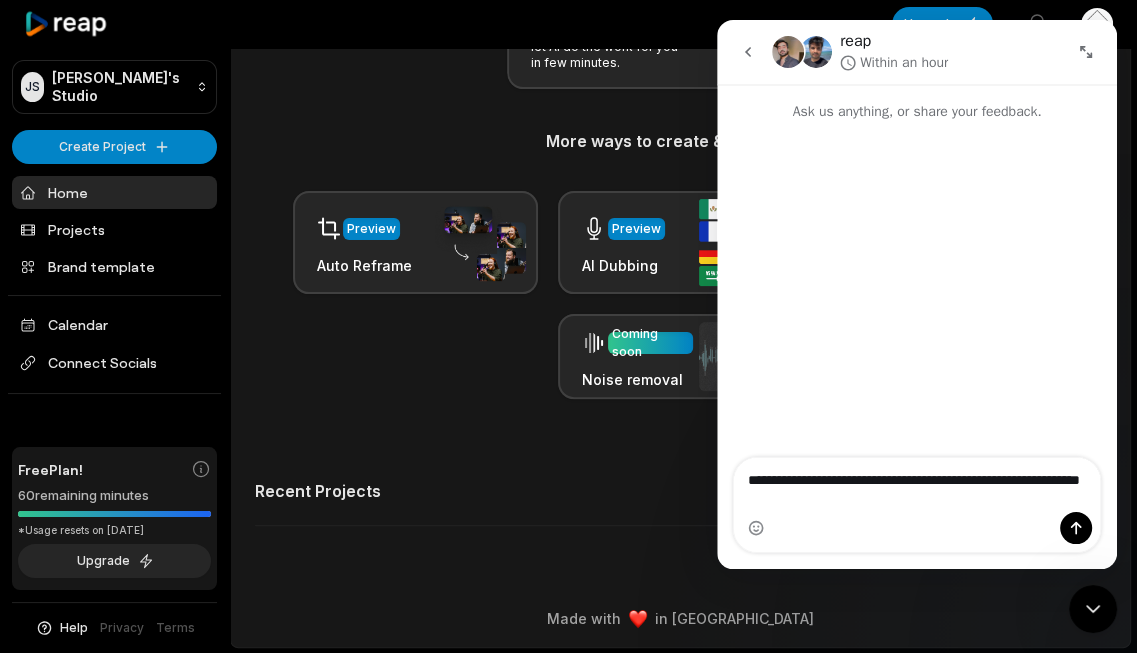 type on "**********" 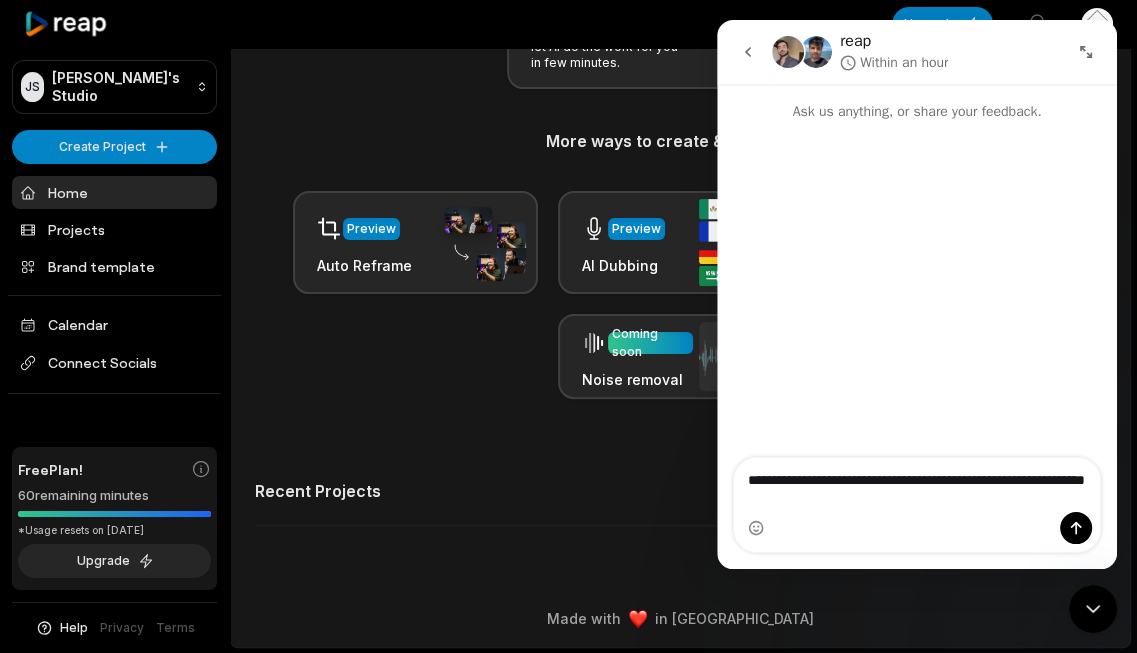 type 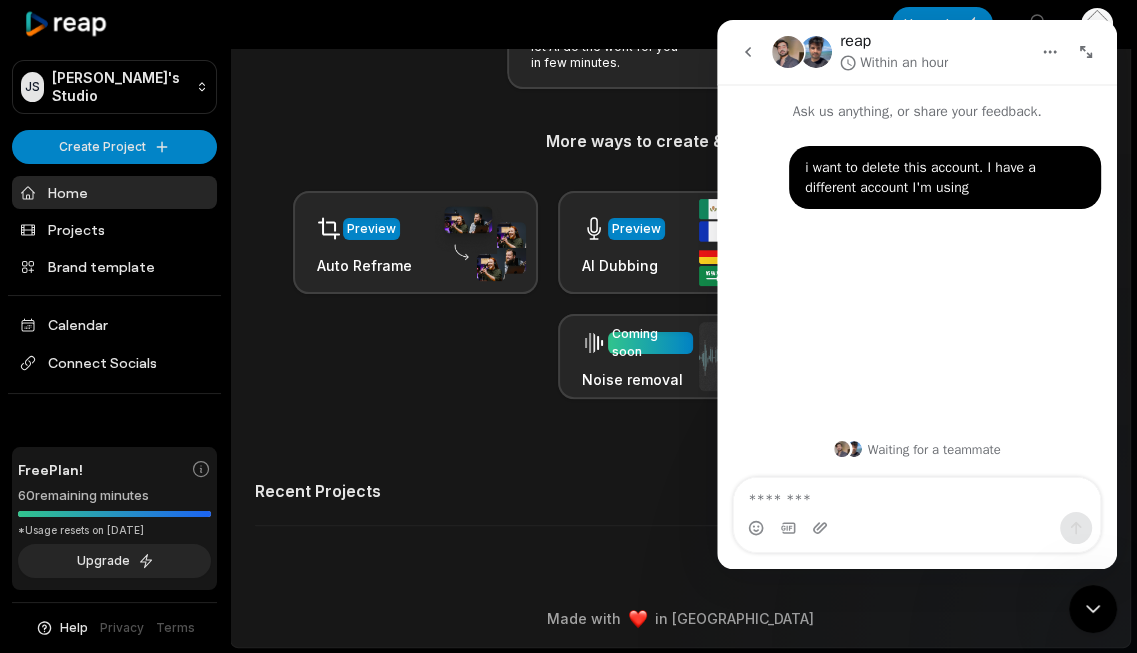 click on "More ways to create & edit with AI" at bounding box center [680, 141] 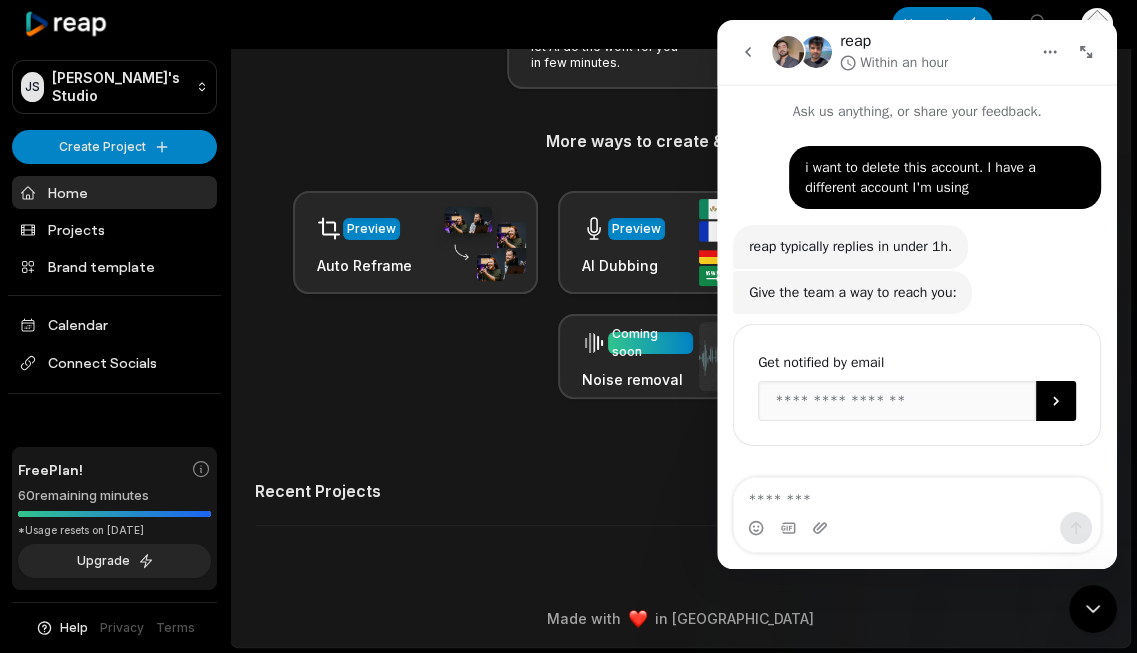 click 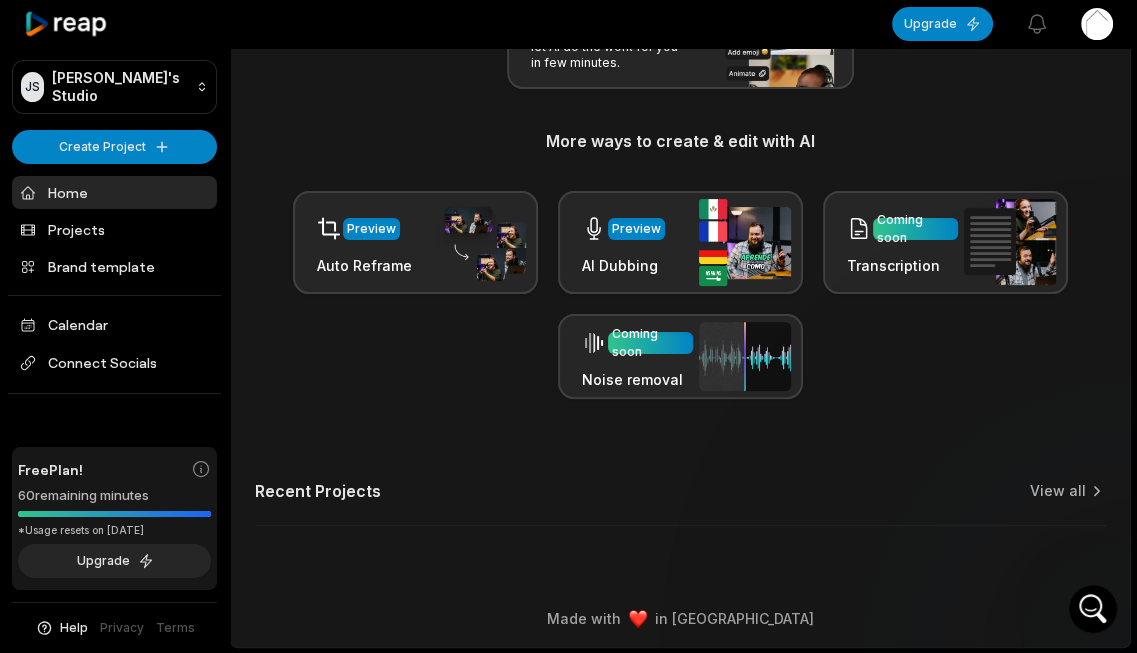 scroll, scrollTop: 0, scrollLeft: 0, axis: both 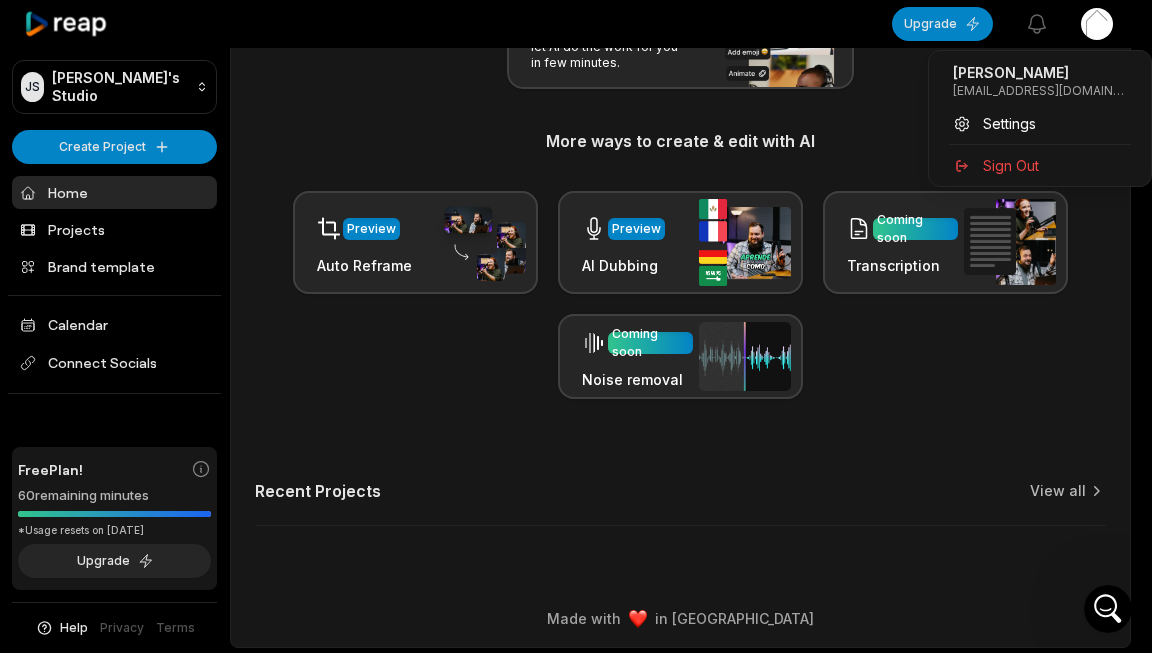 click on "JS Joe's Studio Create Project Home Projects Brand template Calendar Connect Socials Free  Plan! 60  remaining minutes *Usage resets on August 22, 2025 Upgrade Help Privacy Terms Open sidebar Upgrade View notifications Open user menu   Let's Get Started! Generate Clips From long videos generate social ready clips in one click. Add Captions Add captions to your clips, reels, stories with less effort in no time. Edit Videos Coming soon Forget hours of editing, let AI do the work for you in few minutes. More ways to create & edit with AI Preview Auto Reframe Preview AI Dubbing Coming soon Transcription Coming soon Noise removal Recent Projects View all Made with   in San Francisco Joe Iuliucci redefaultsolutions@gmail.com Settings Sign Out" at bounding box center (576, 5) 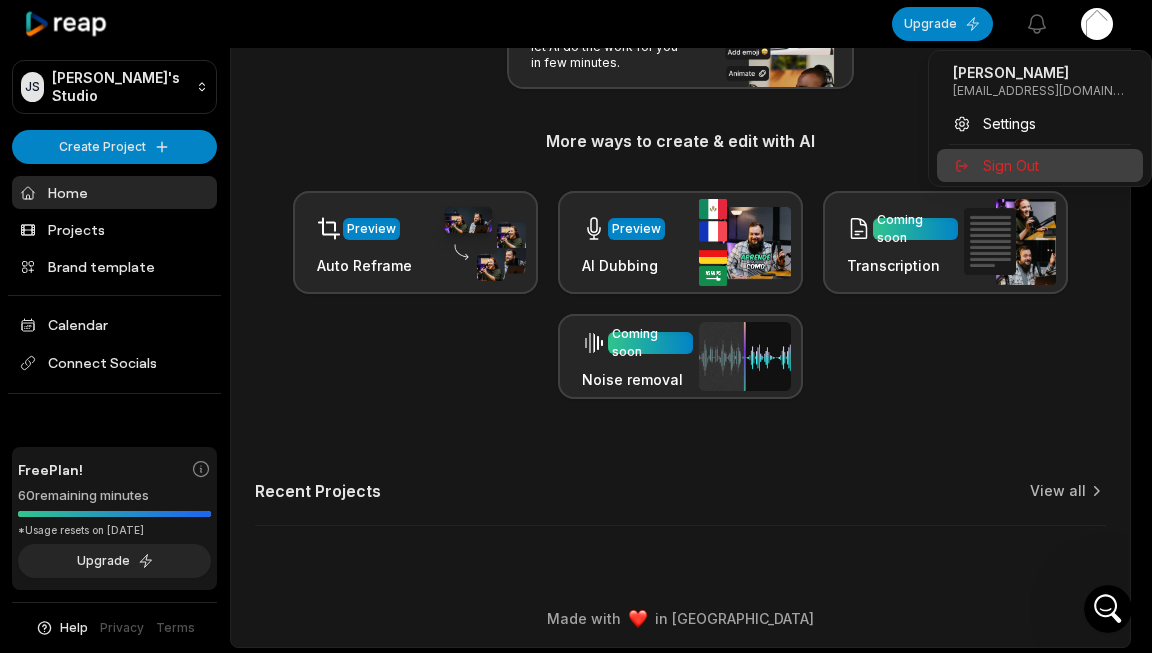 click on "Sign Out" at bounding box center (1011, 165) 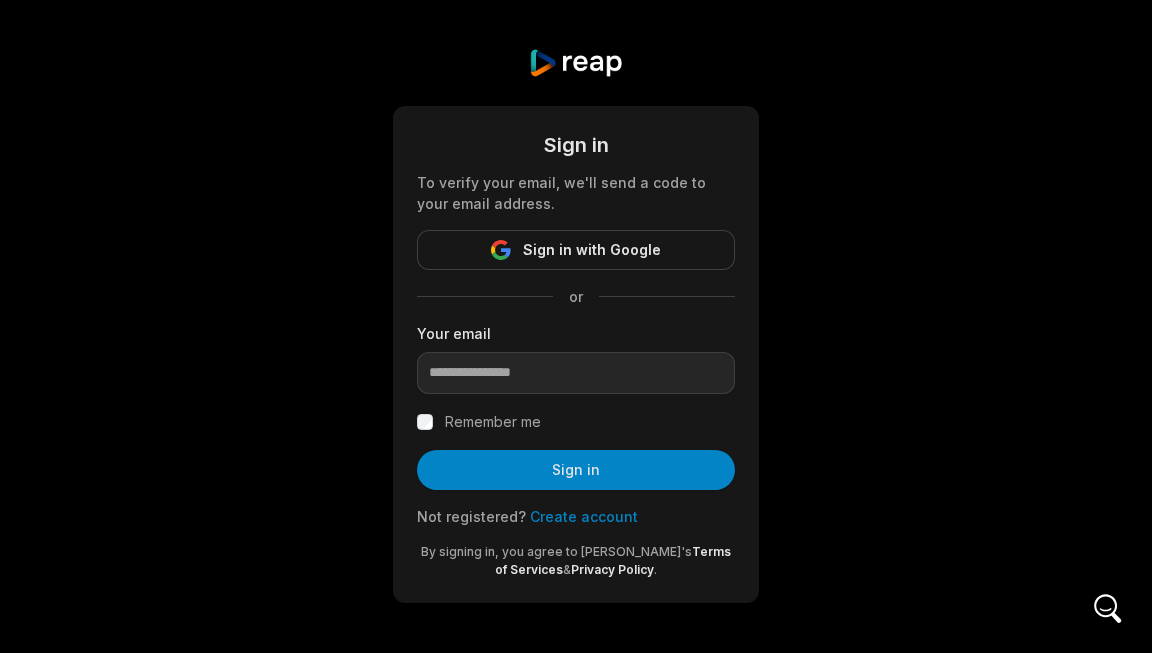 scroll, scrollTop: 0, scrollLeft: 0, axis: both 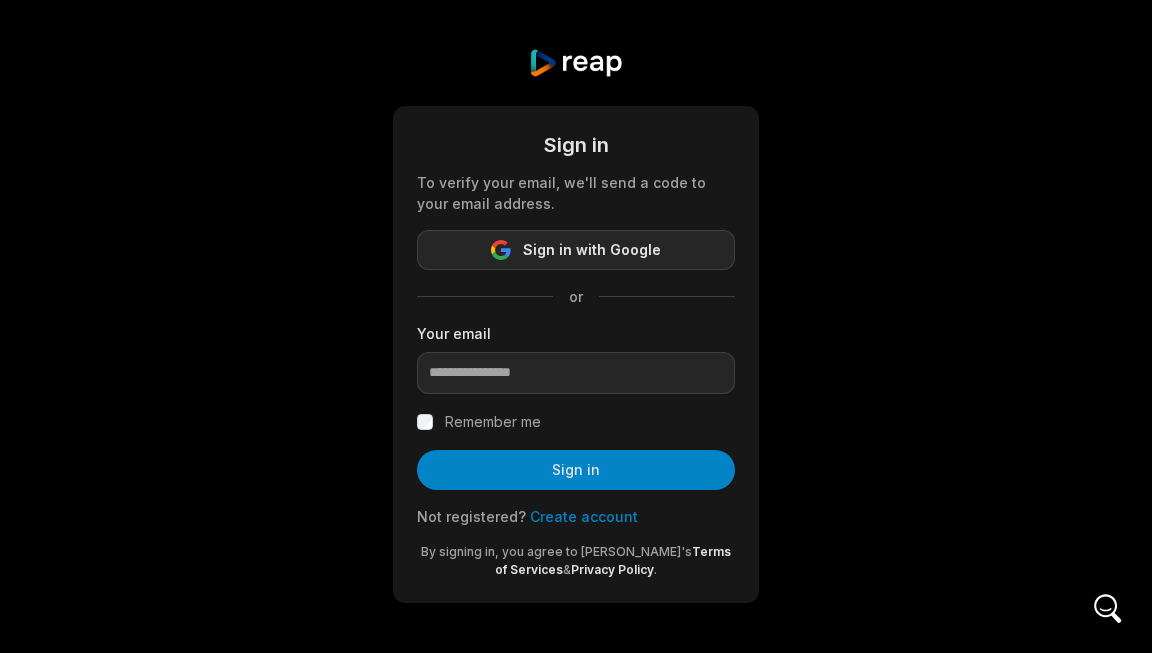 click on "Sign in with Google" at bounding box center [592, 250] 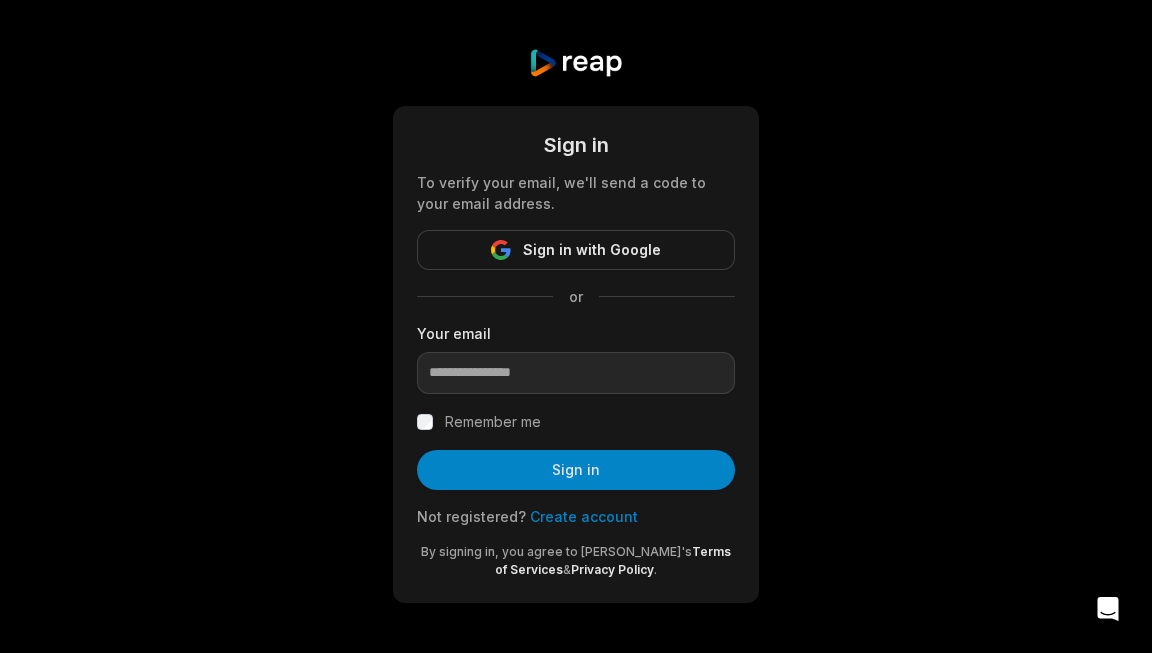 scroll, scrollTop: 0, scrollLeft: 0, axis: both 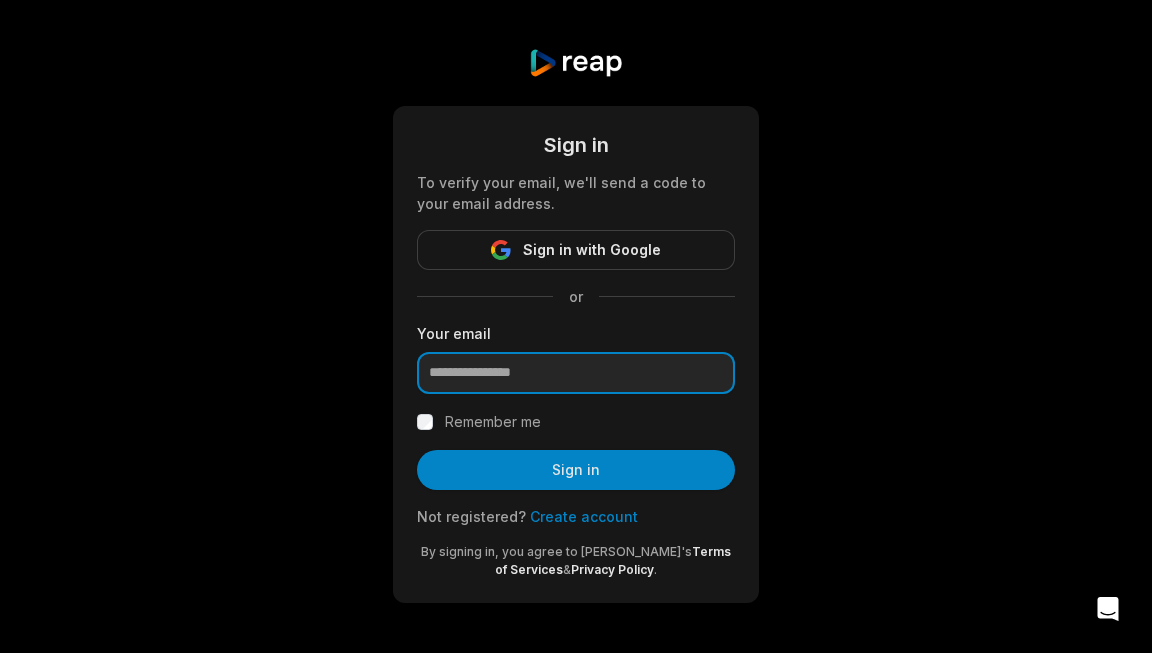 click at bounding box center (576, 373) 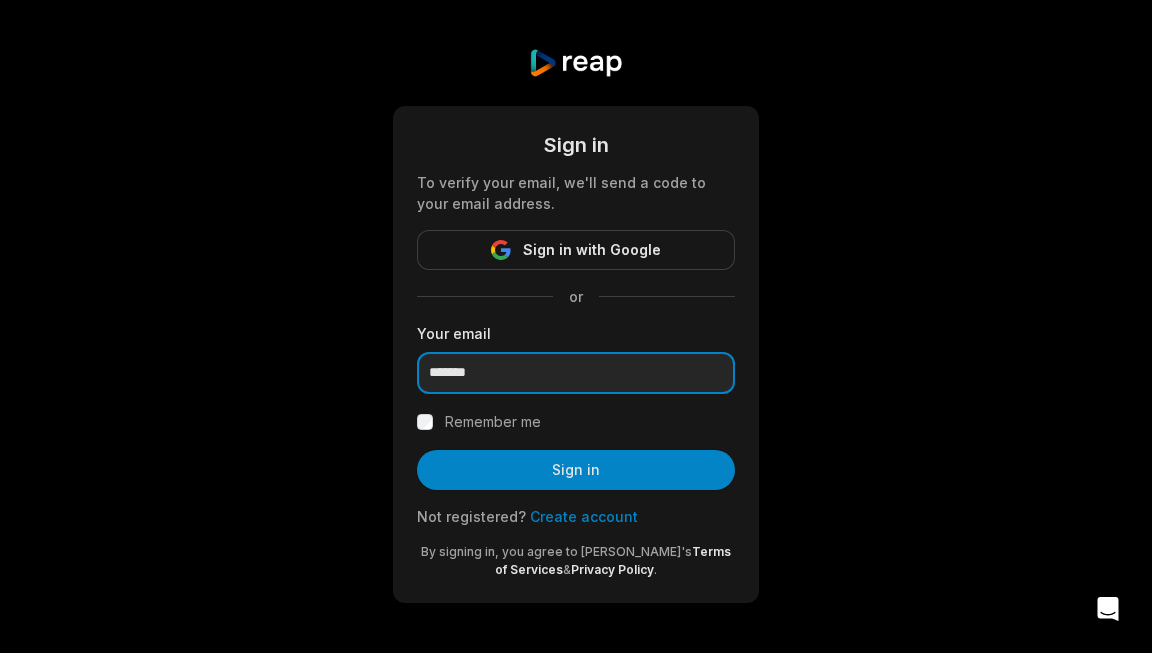 type on "**********" 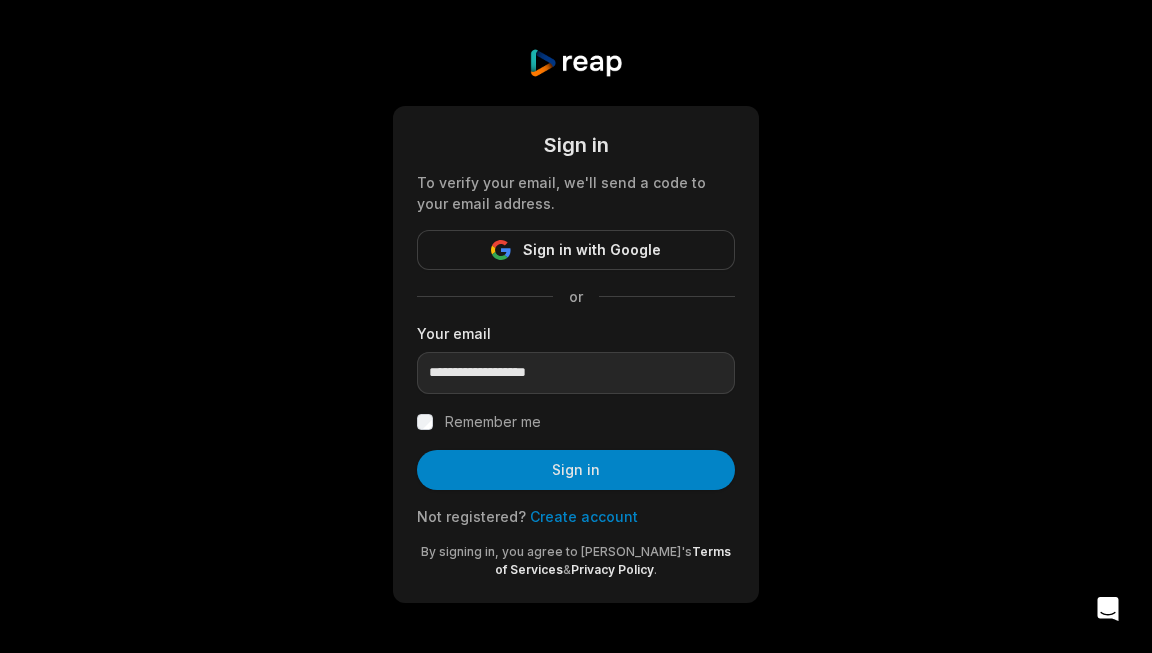 click on "Remember me" at bounding box center (493, 422) 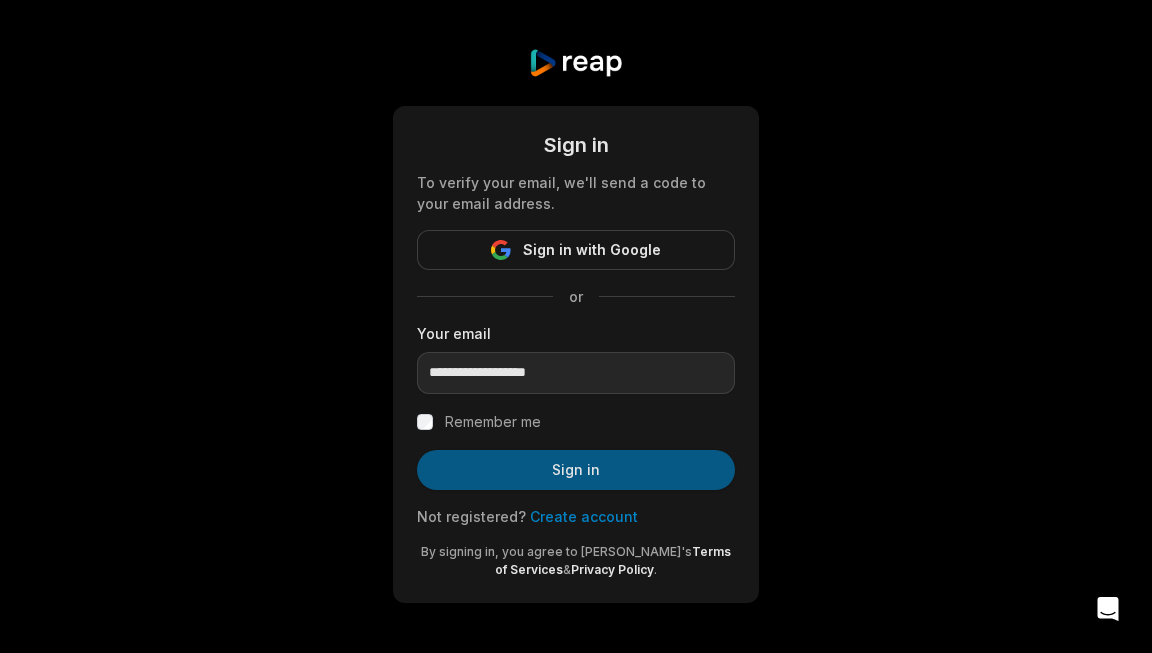 click on "Sign in" at bounding box center (576, 470) 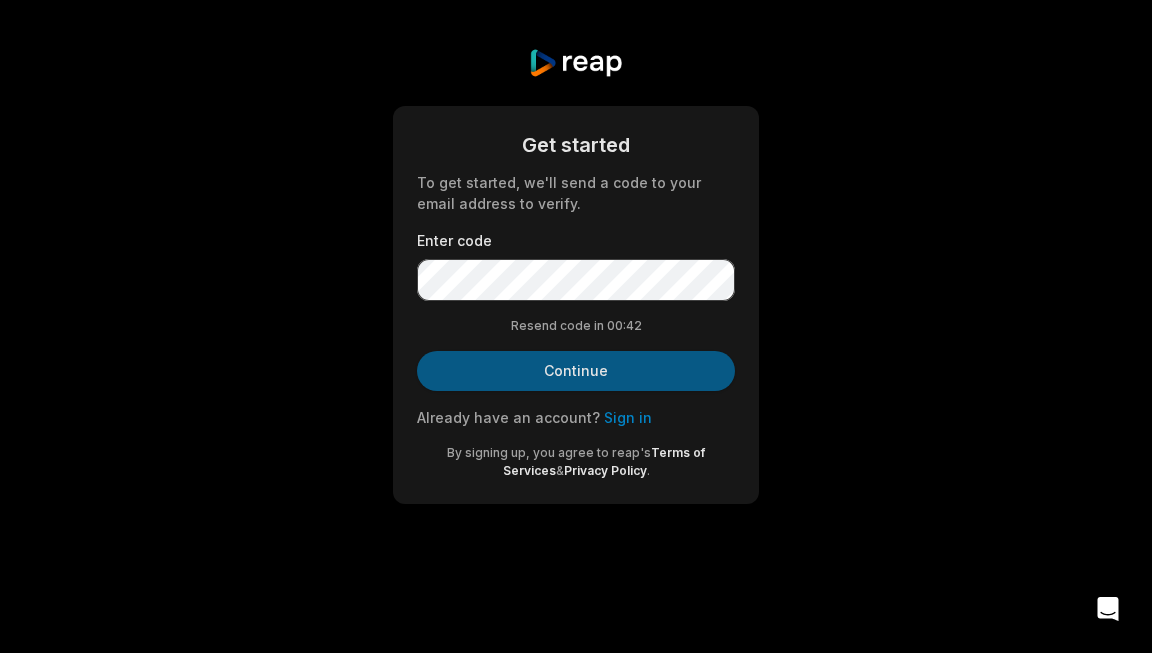 click on "Continue" at bounding box center [576, 371] 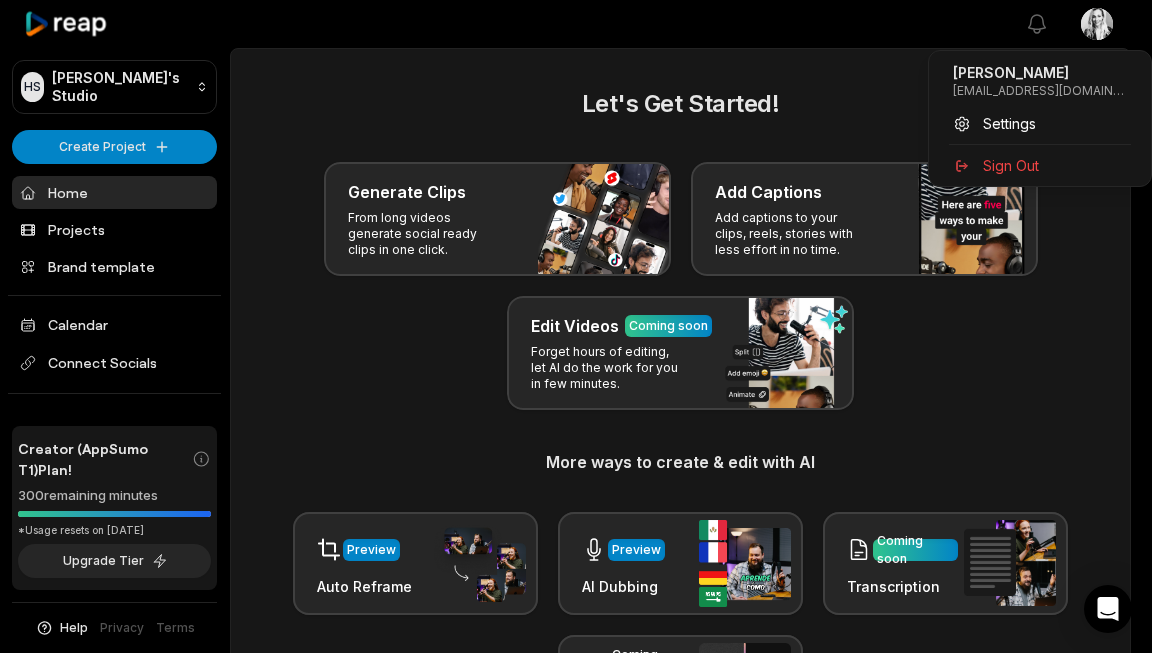 click on "HS [PERSON_NAME]'s Studio Create Project Home Projects Brand template Calendar Connect Socials Creator (AppSumo T1)  Plan! 300  remaining minutes *Usage resets on [DATE] Upgrade Tier Help Privacy Terms Open sidebar View notifications Open user menu   Let's Get Started! Generate Clips From long videos generate social ready clips in one click. Add Captions Add captions to your clips, reels, stories with less effort in no time. Edit Videos Coming soon Forget hours of editing, let AI do the work for you in few minutes. More ways to create & edit with AI Preview Auto Reframe Preview AI Dubbing Coming soon Transcription Coming soon Noise removal Recent Projects View all View Clips Clips 01:36:02 GMT20250521-210701_Recording.cutfile.20250523204900779_2880x1920 Open options [DATE] Made with   in [GEOGRAPHIC_DATA]
[PERSON_NAME] [EMAIL_ADDRESS][DOMAIN_NAME] Settings Sign Out" at bounding box center [576, 326] 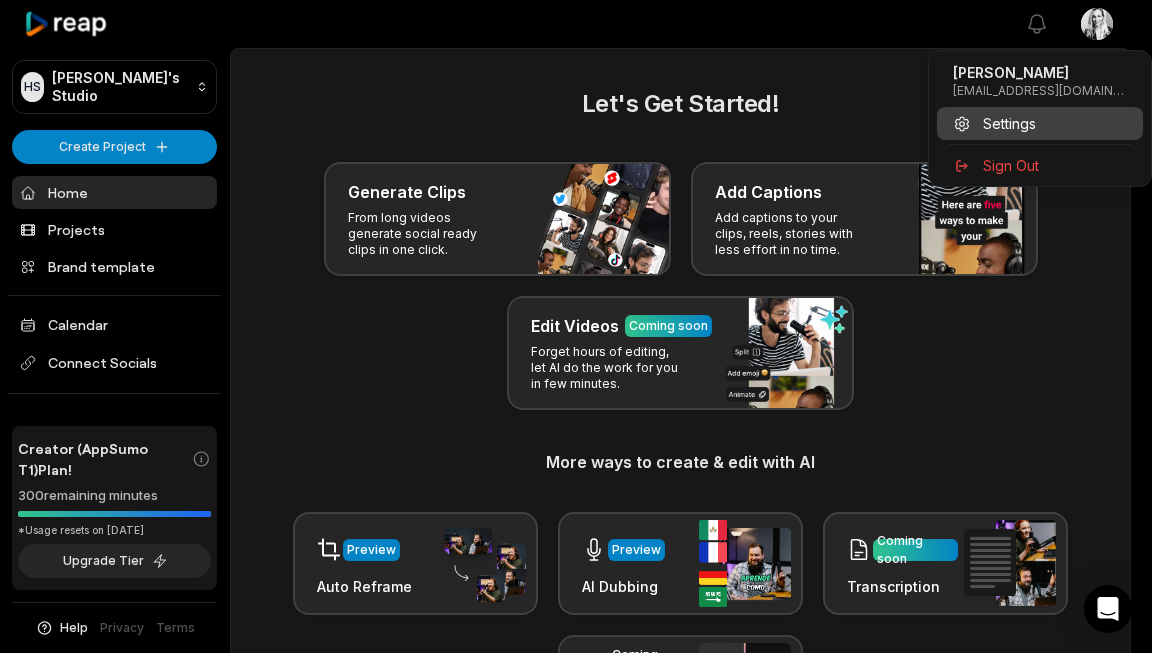 click on "Settings" at bounding box center [1009, 123] 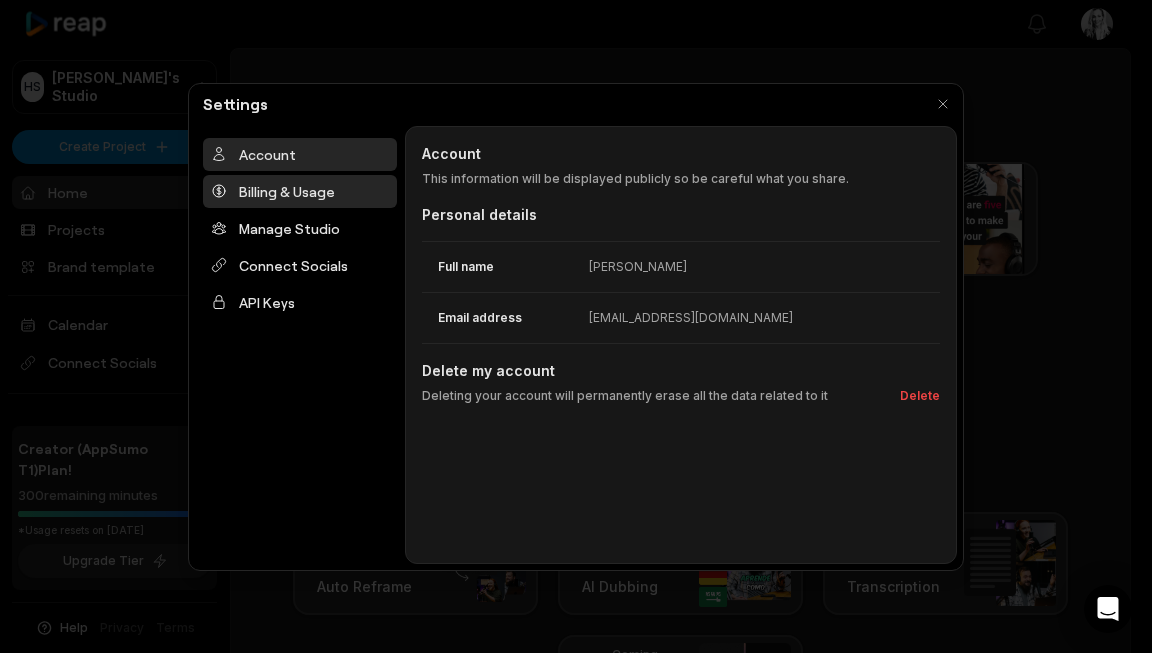 click on "Billing & Usage" at bounding box center (300, 191) 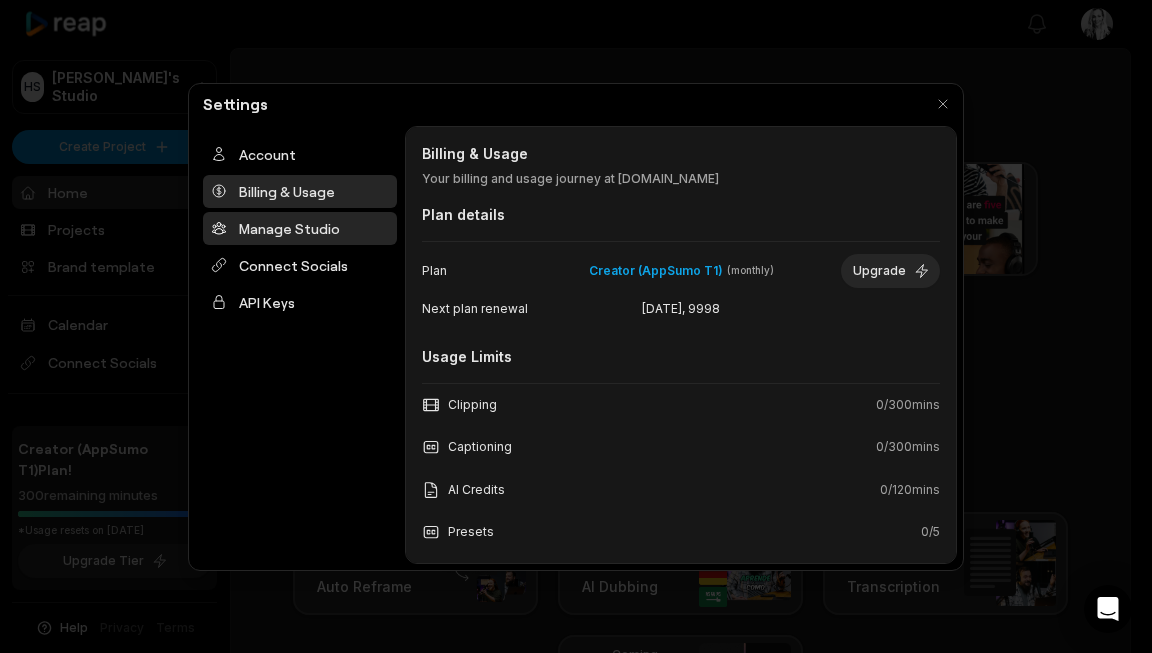 click on "Manage Studio" at bounding box center (300, 228) 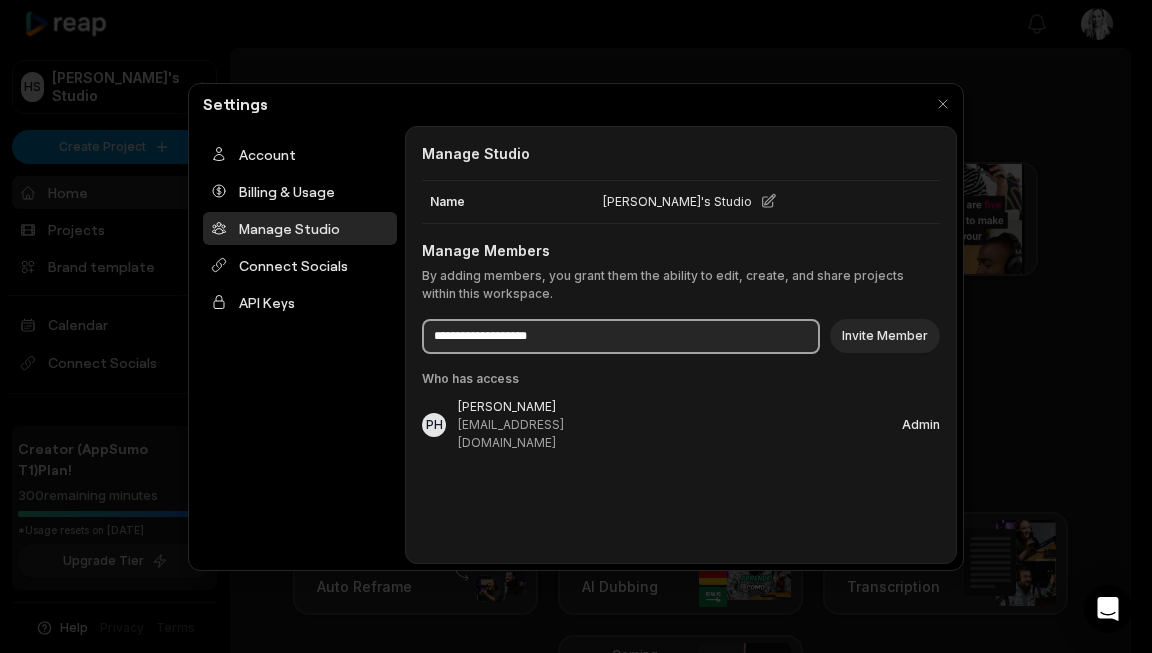 click at bounding box center (621, 336) 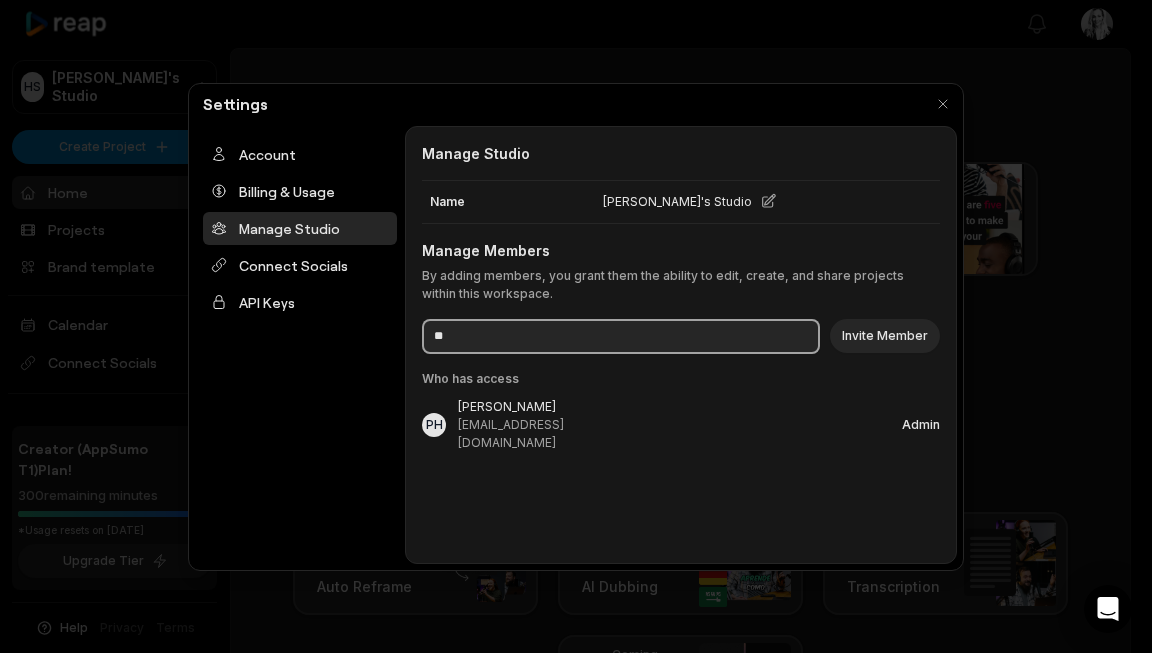 type on "**********" 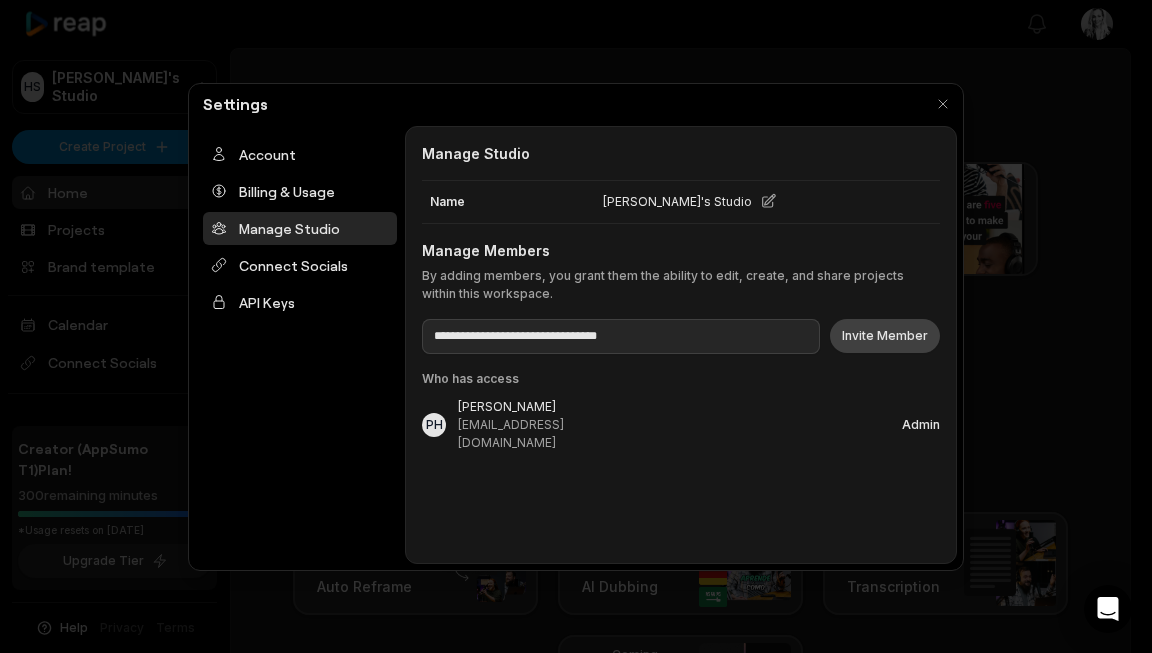 click on "Invite Member" at bounding box center (885, 336) 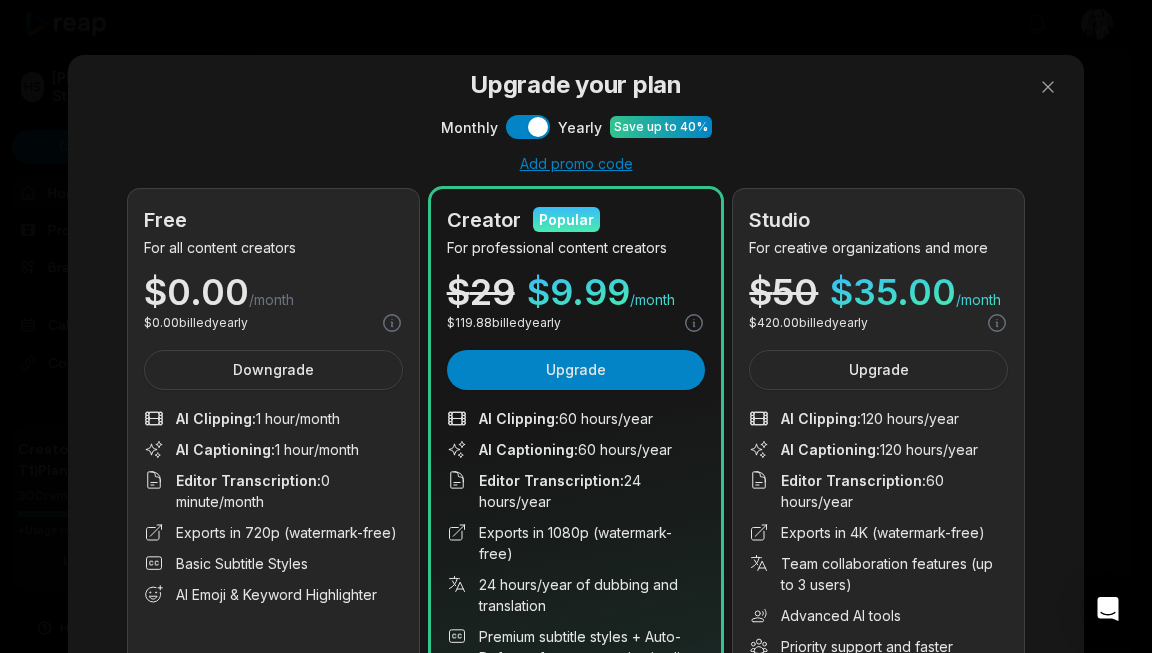 click on "**********" at bounding box center [576, 327] 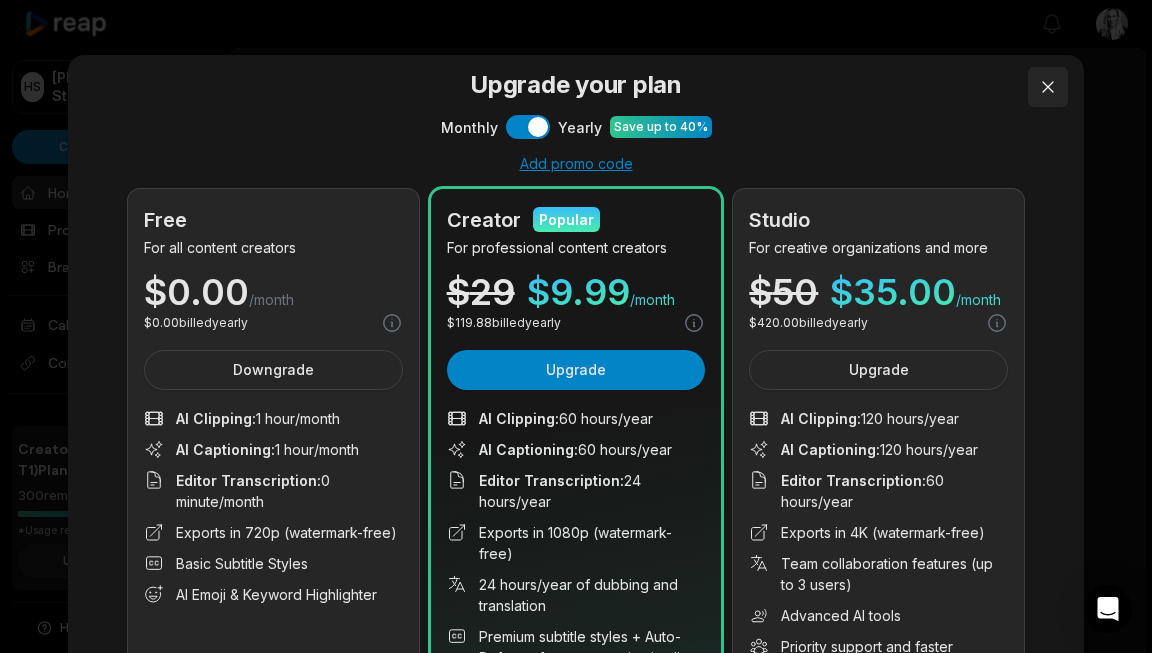click at bounding box center [1048, 87] 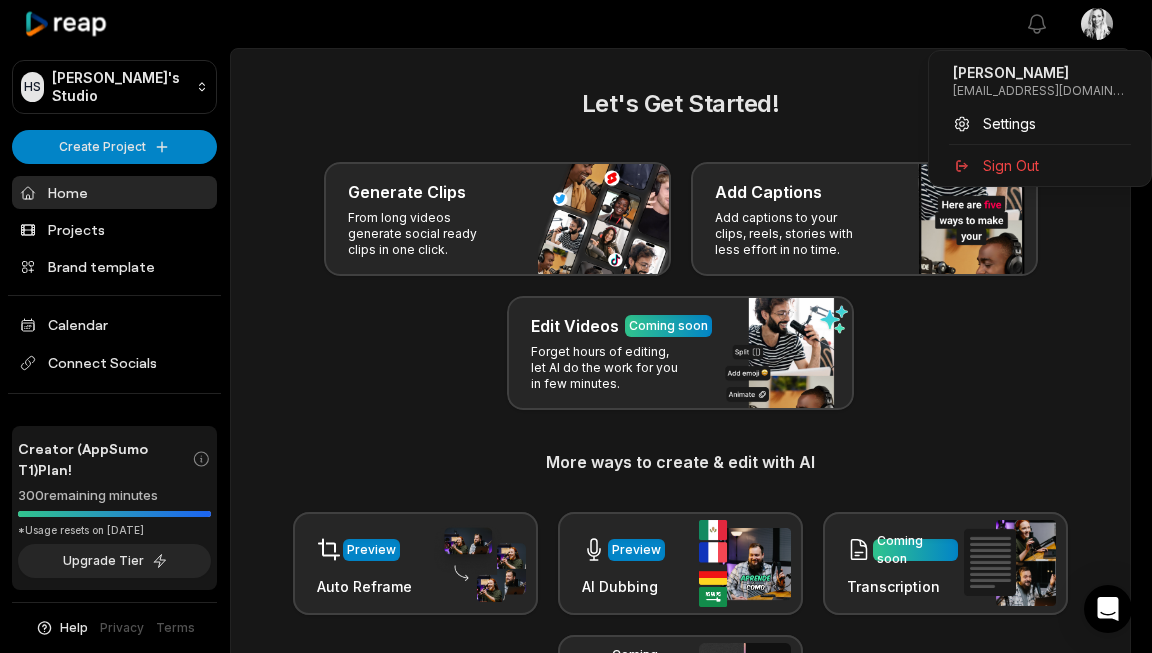 click on "HS [PERSON_NAME]'s Studio Create Project Home Projects Brand template Calendar Connect Socials Creator (AppSumo T1)  Plan! 300  remaining minutes *Usage resets on [DATE] Upgrade Tier Help Privacy Terms Open sidebar View notifications Open user menu   Let's Get Started! Generate Clips From long videos generate social ready clips in one click. Add Captions Add captions to your clips, reels, stories with less effort in no time. Edit Videos Coming soon Forget hours of editing, let AI do the work for you in few minutes. More ways to create & edit with AI Preview Auto Reframe Preview AI Dubbing Coming soon Transcription Coming soon Noise removal Recent Projects View all View Clips Clips 01:36:02 GMT20250521-210701_Recording.cutfile.20250523204900779_2880x1920 Open options [DATE] Made with   in [GEOGRAPHIC_DATA]
[PERSON_NAME] [EMAIL_ADDRESS][DOMAIN_NAME] Settings Sign Out" at bounding box center [576, 326] 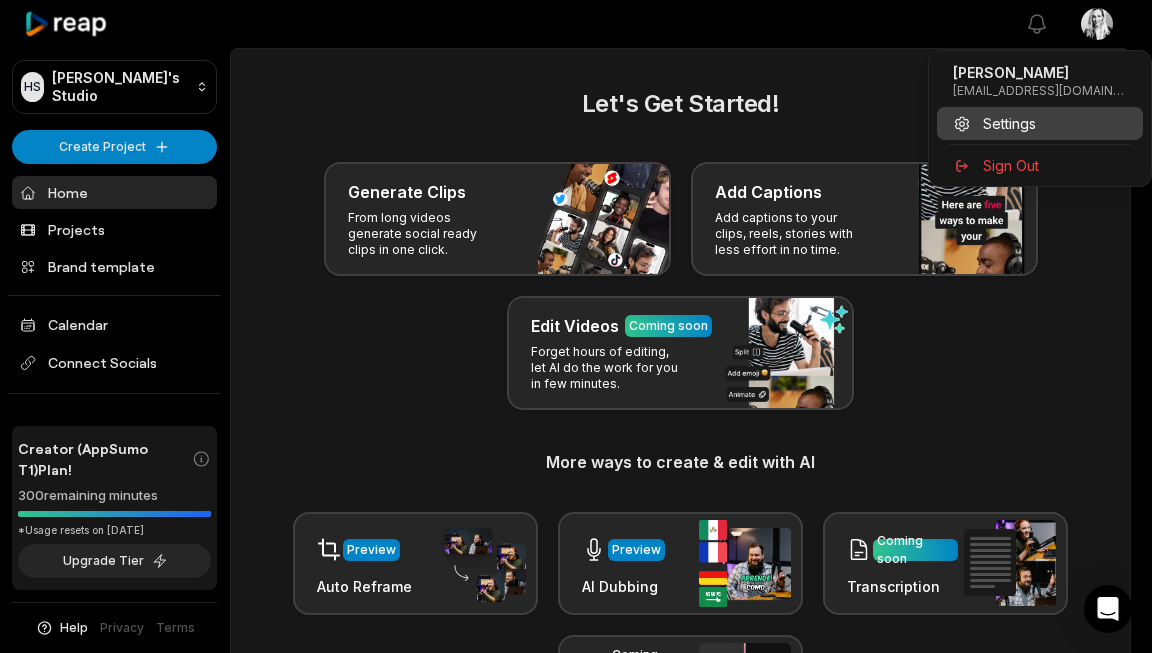 click on "Settings" at bounding box center (1040, 123) 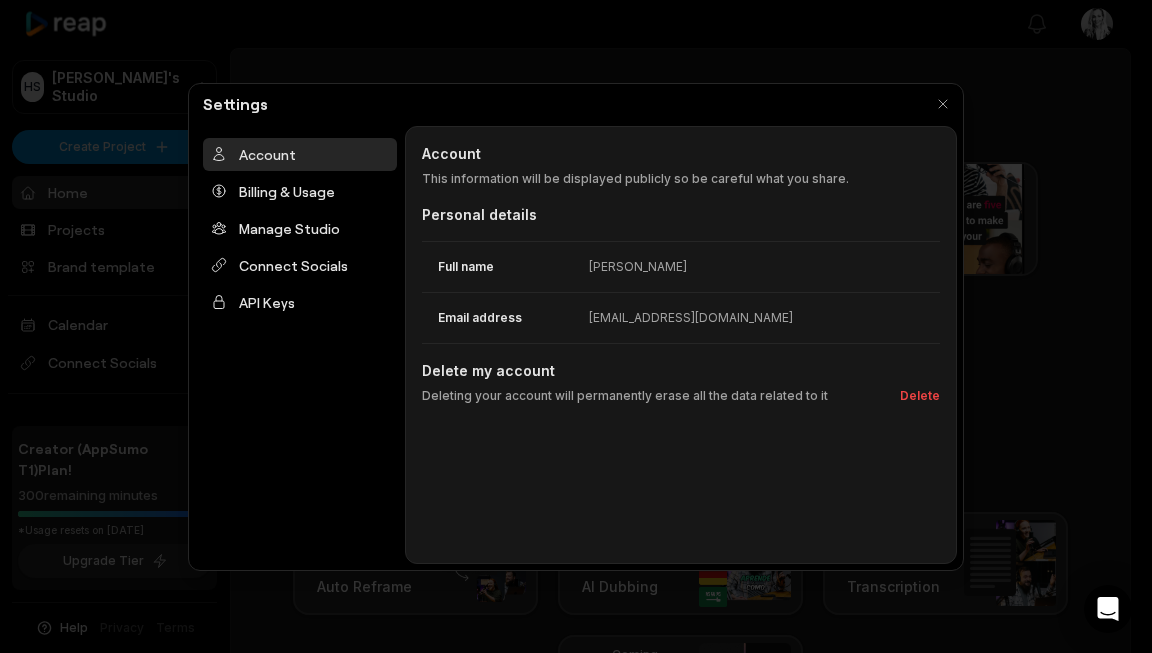 click on "[EMAIL_ADDRESS][DOMAIN_NAME]" at bounding box center [691, 318] 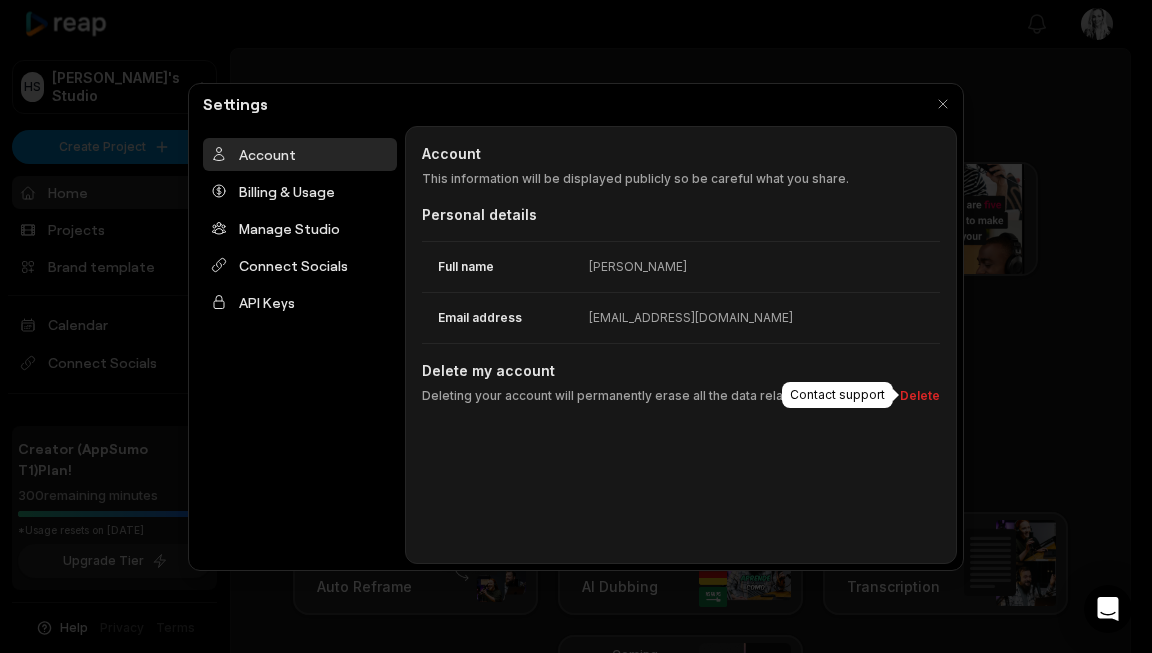 click on "Delete" at bounding box center (916, 396) 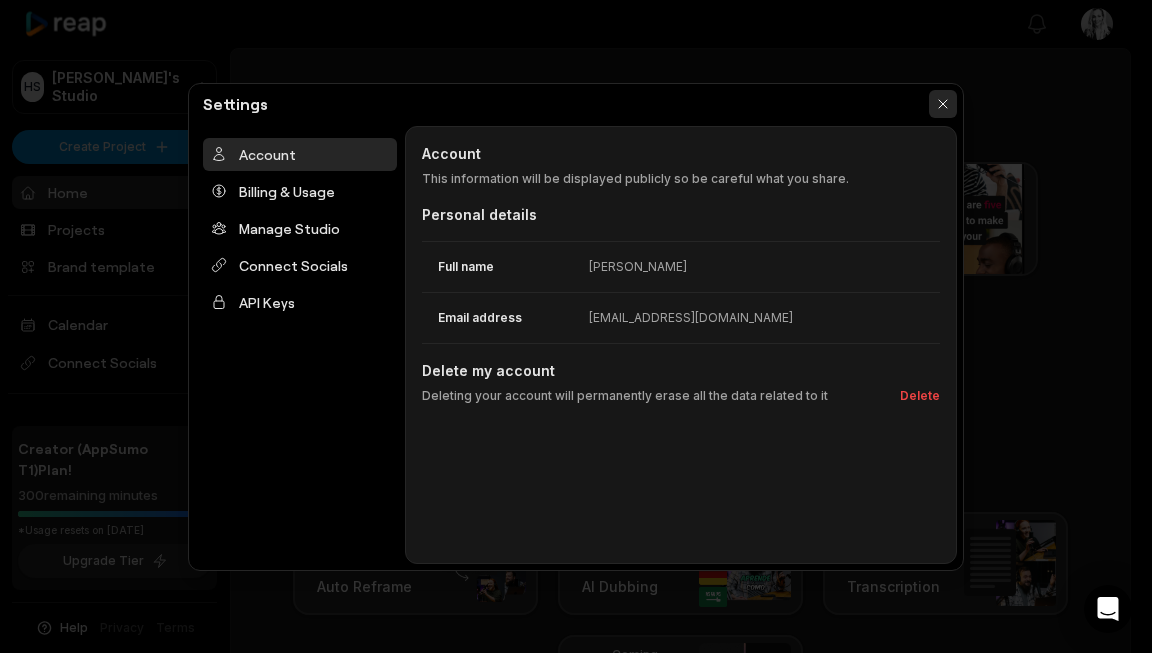 click at bounding box center [943, 104] 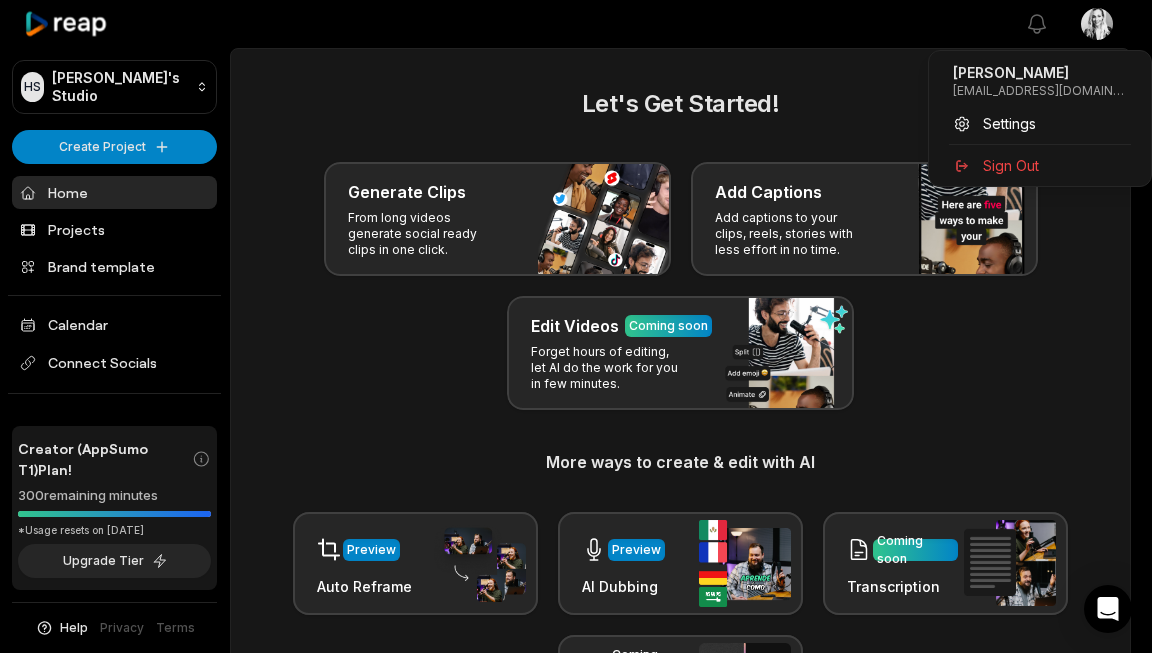 click on "HS [PERSON_NAME]'s Studio Create Project Home Projects Brand template Calendar Connect Socials Creator (AppSumo T1)  Plan! 300  remaining minutes *Usage resets on [DATE] Upgrade Tier Help Privacy Terms Open sidebar View notifications Open user menu   Let's Get Started! Generate Clips From long videos generate social ready clips in one click. Add Captions Add captions to your clips, reels, stories with less effort in no time. Edit Videos Coming soon Forget hours of editing, let AI do the work for you in few minutes. More ways to create & edit with AI Preview Auto Reframe Preview AI Dubbing Coming soon Transcription Coming soon Noise removal Recent Projects View all View Clips Clips 01:36:02 GMT20250521-210701_Recording.cutfile.20250523204900779_2880x1920 Open options [DATE] Made with   in [GEOGRAPHIC_DATA]
[PERSON_NAME] [EMAIL_ADDRESS][DOMAIN_NAME] Settings Sign Out" at bounding box center [576, 326] 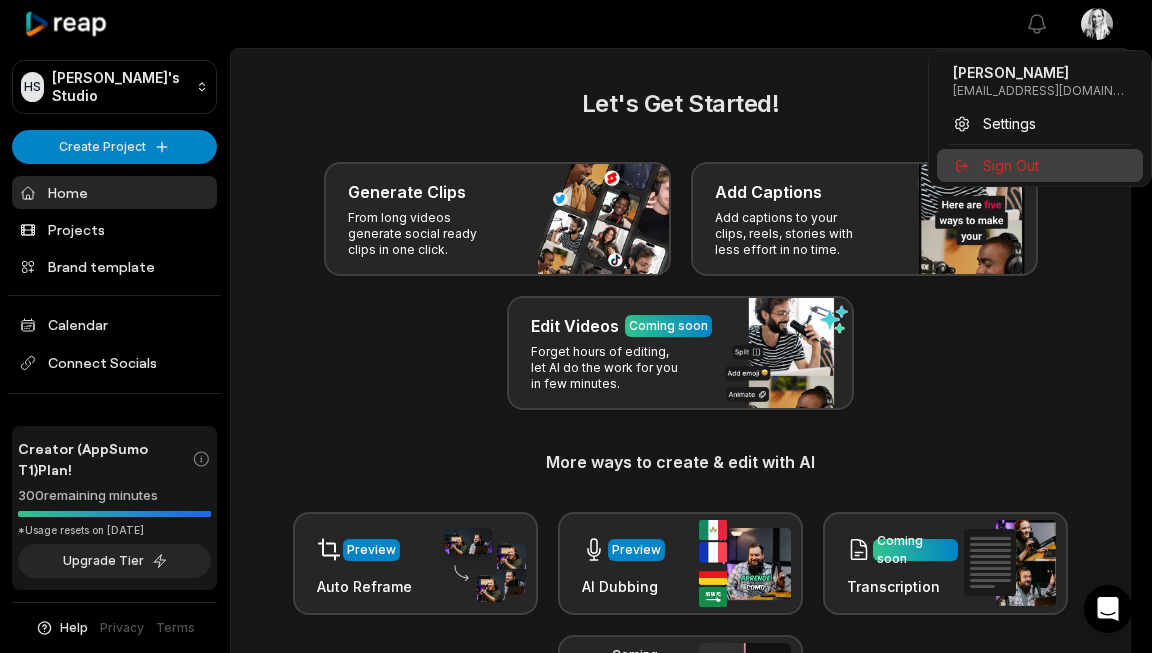 click on "Sign Out" at bounding box center (1011, 165) 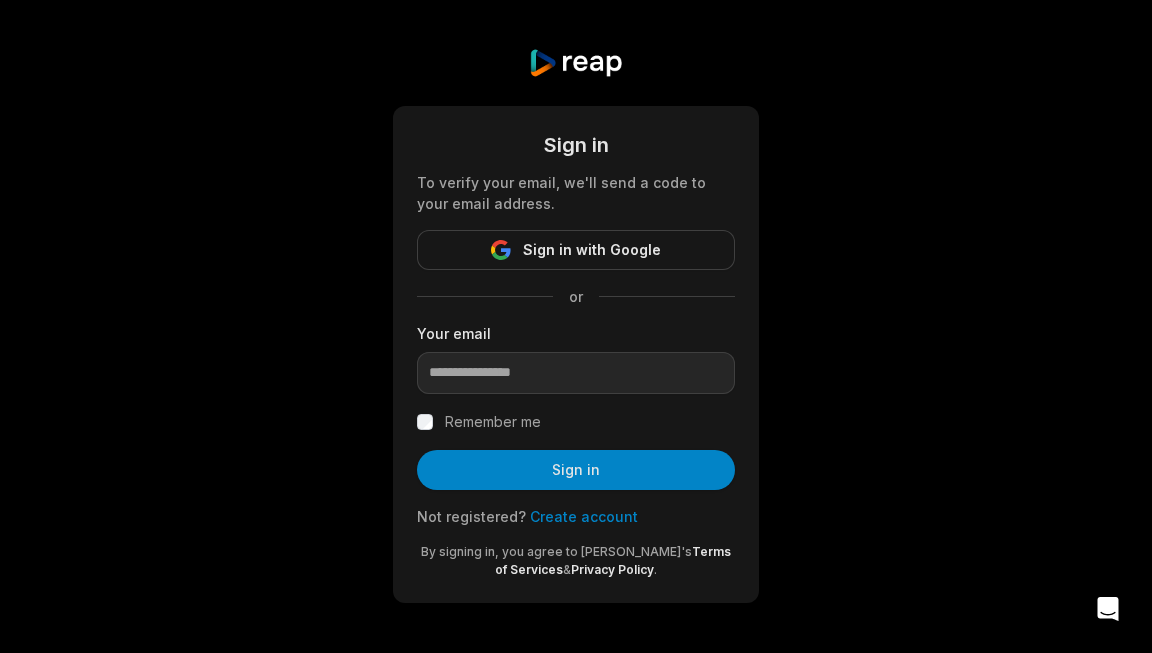 click on "Your email" at bounding box center (576, 358) 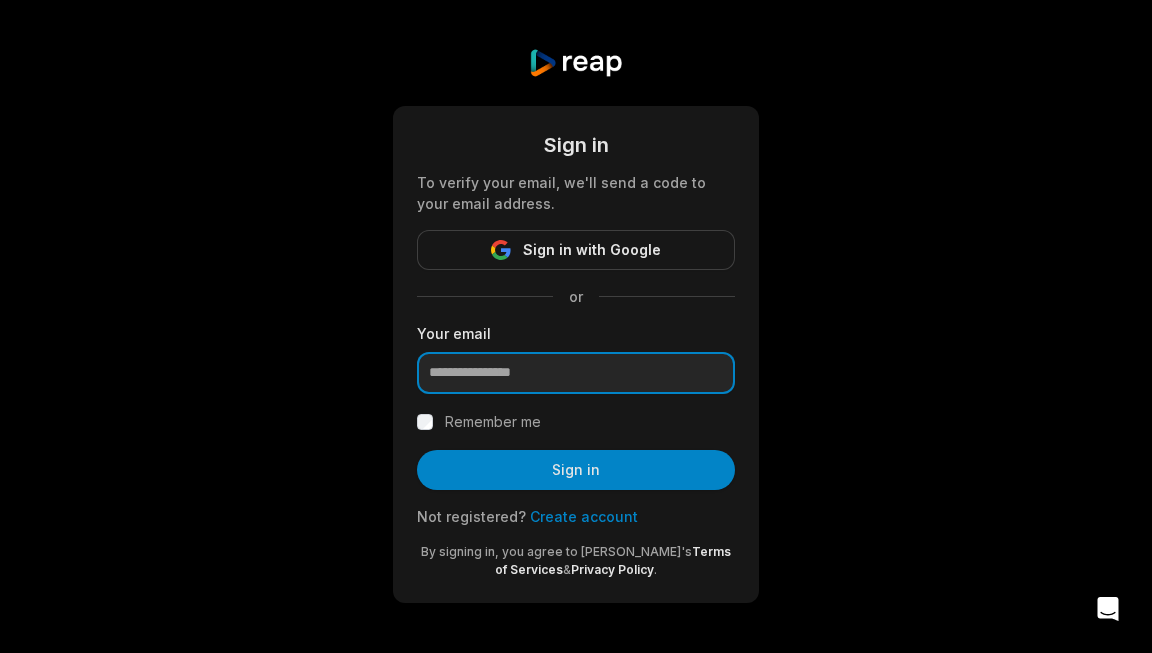 click at bounding box center [576, 373] 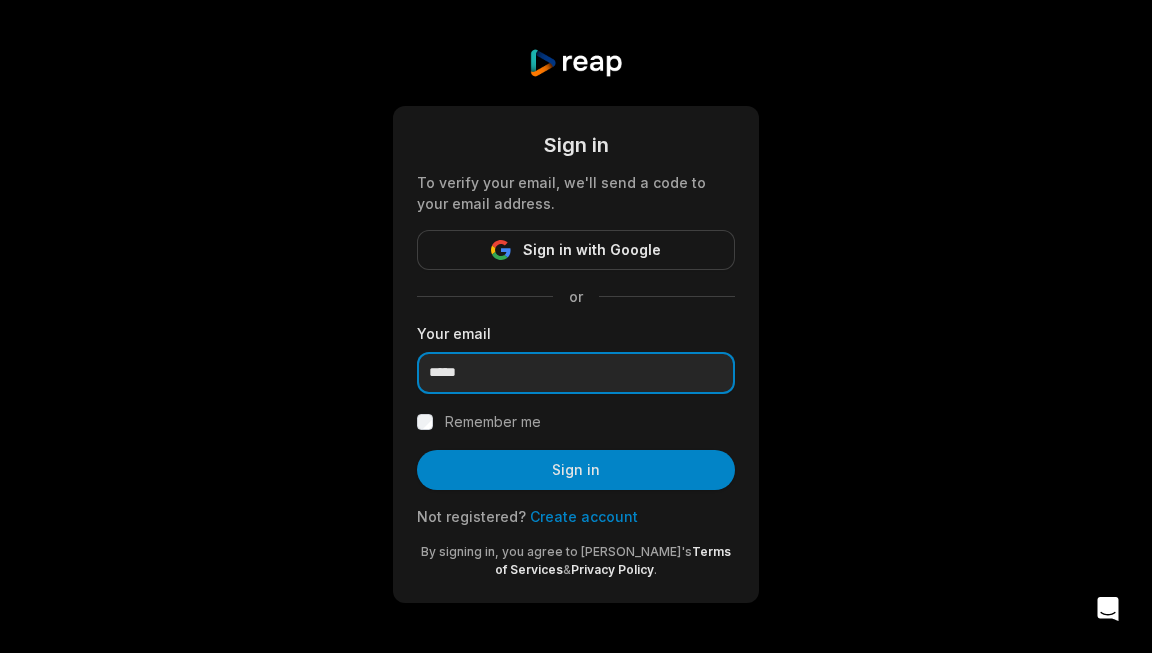 type on "**********" 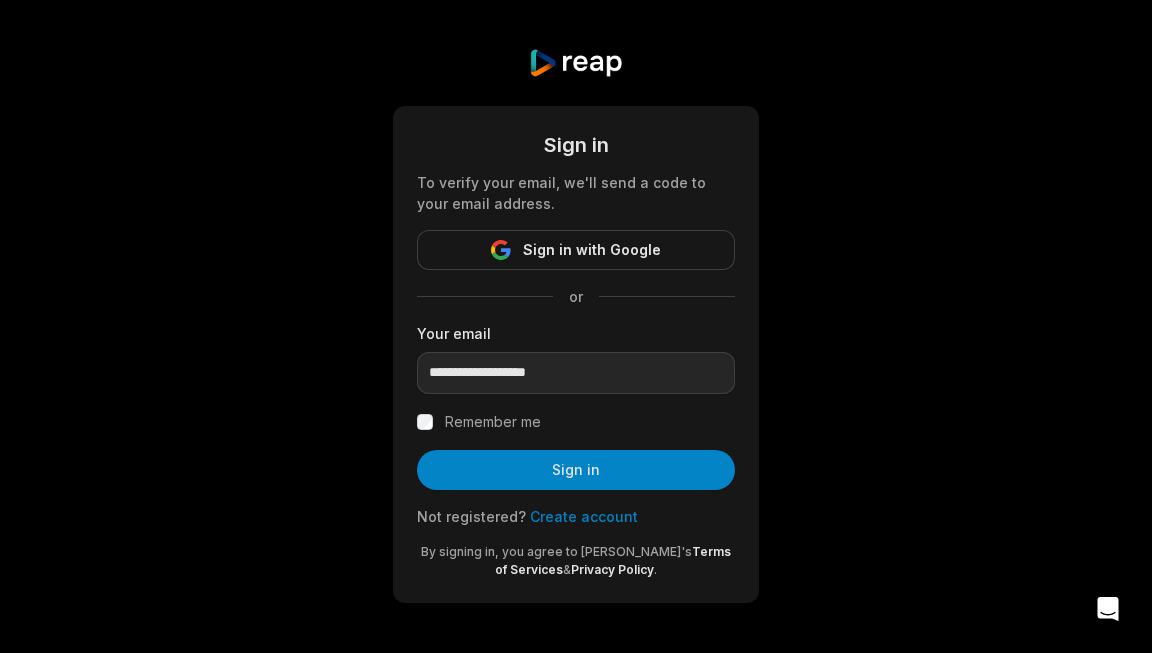 click on "Remember me" at bounding box center [493, 422] 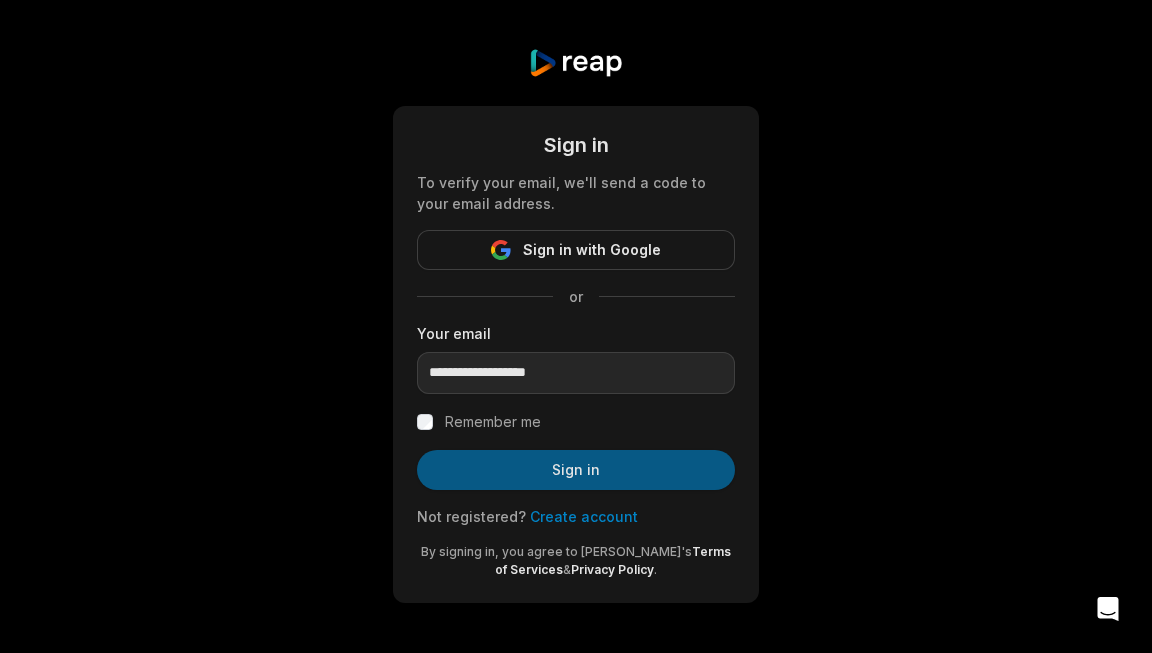click on "Sign in" at bounding box center (576, 470) 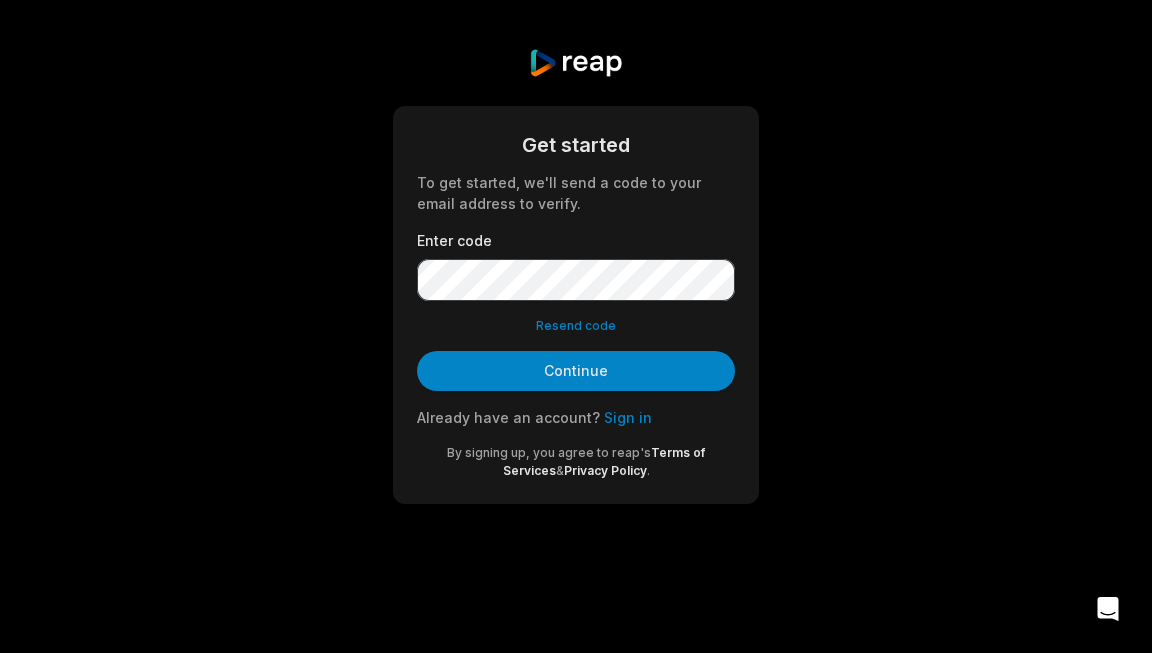 click on "Resend code" at bounding box center [576, 326] 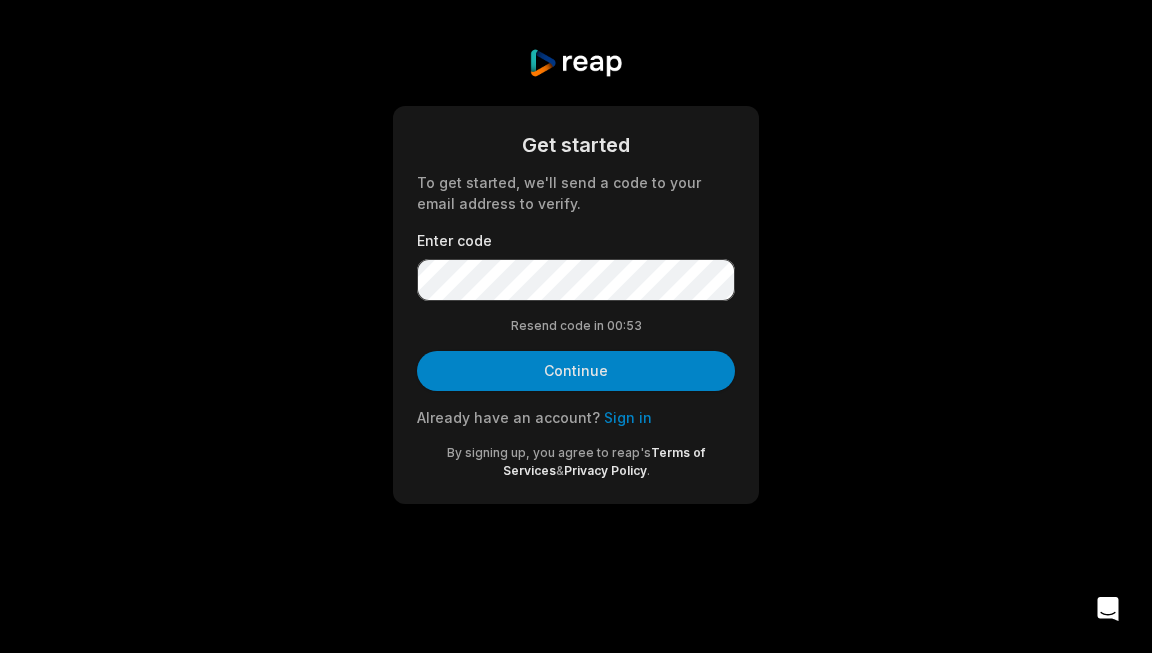 click on "Get started To get started, we'll send a code to your email address to verify. Enter code Resend code in 00: 53 Continue Already have an account?   Sign in By signing up, you agree to reap's  Terms of Services  &  Privacy Policy ." at bounding box center (576, 305) 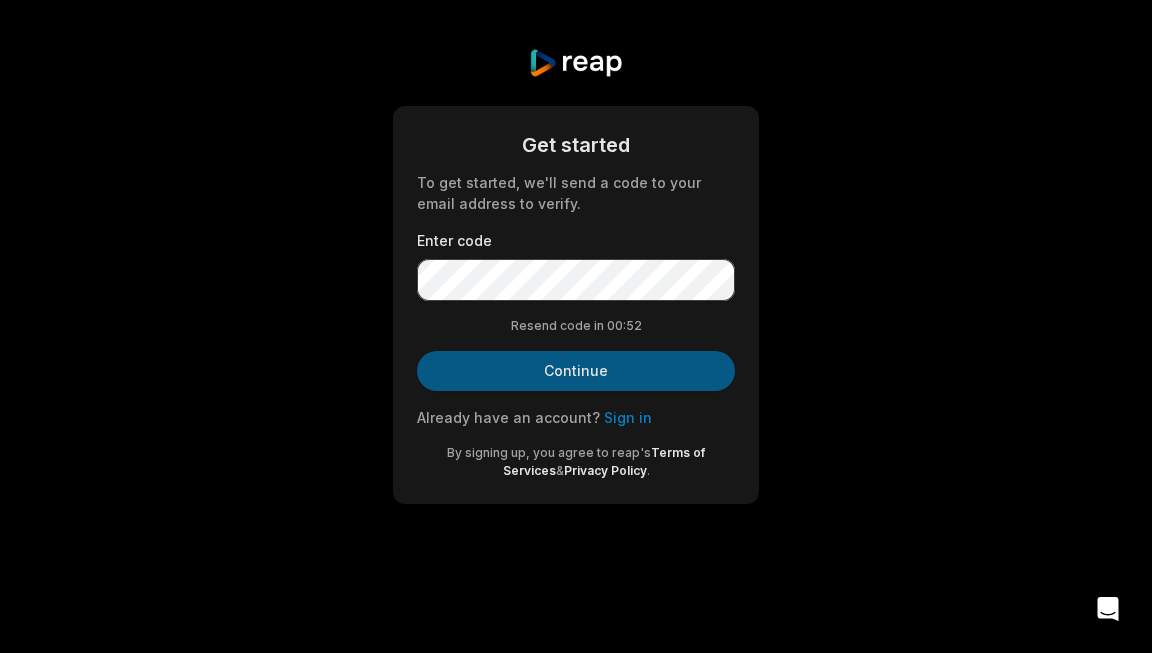 click on "Continue" at bounding box center (576, 371) 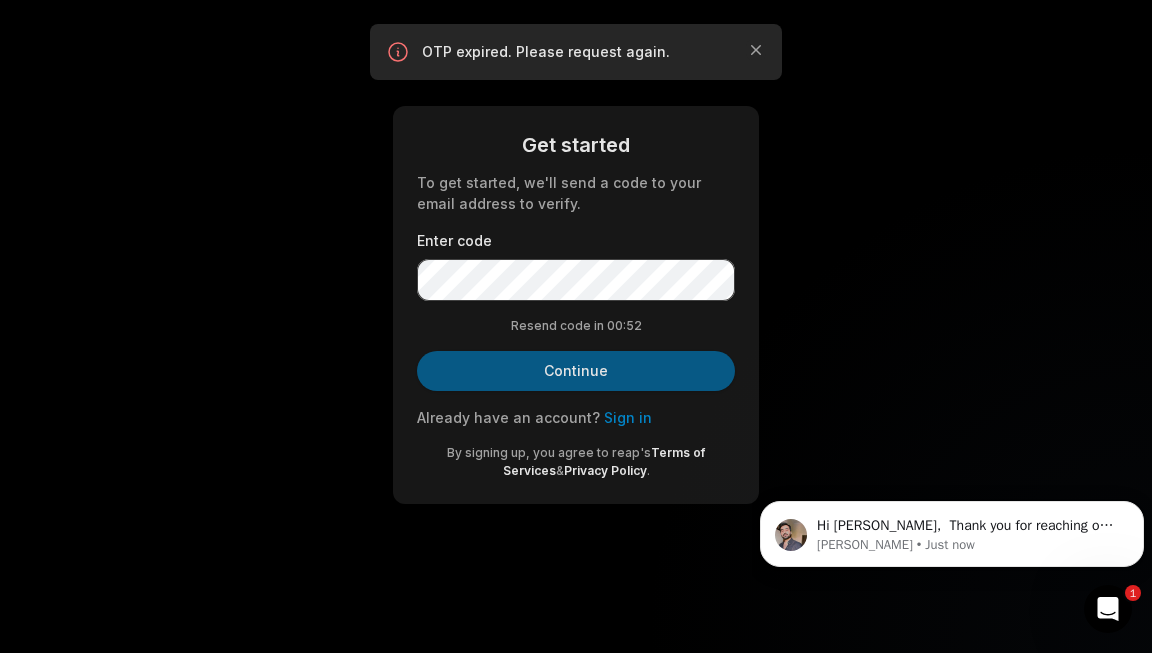 scroll, scrollTop: 0, scrollLeft: 0, axis: both 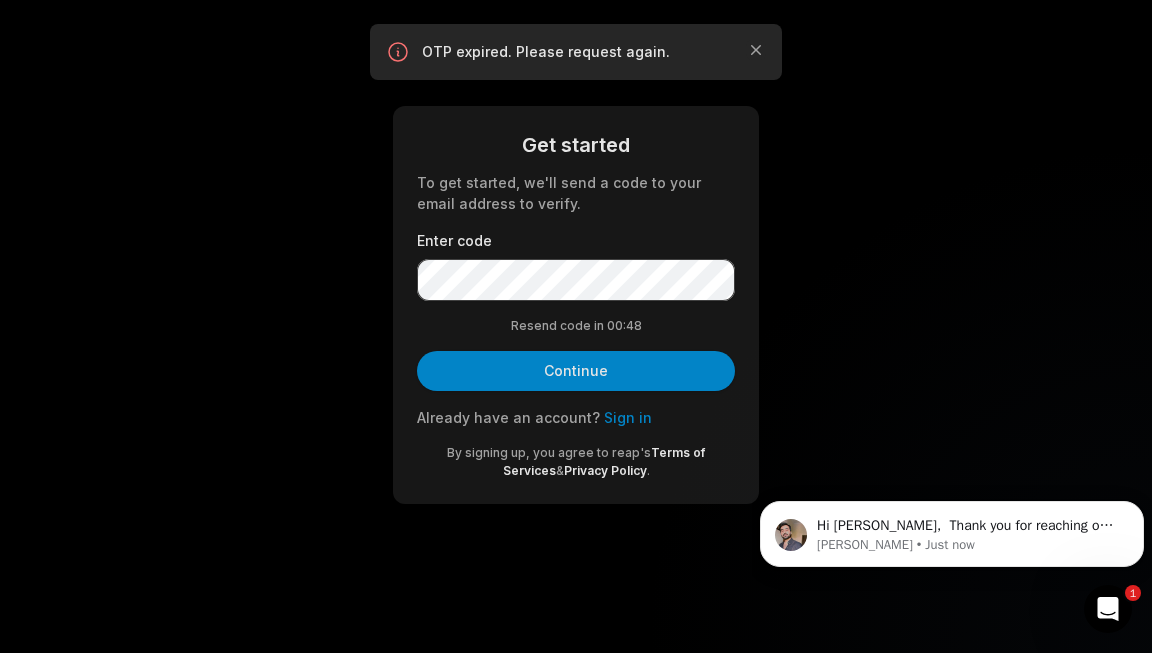 click 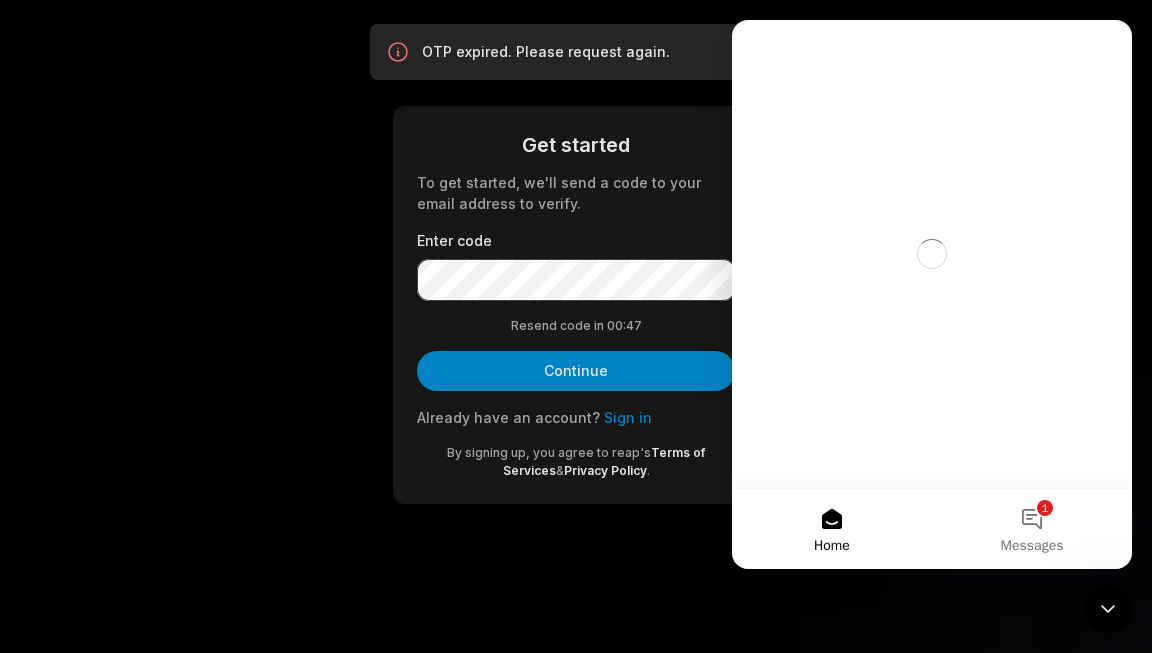 scroll, scrollTop: 0, scrollLeft: 0, axis: both 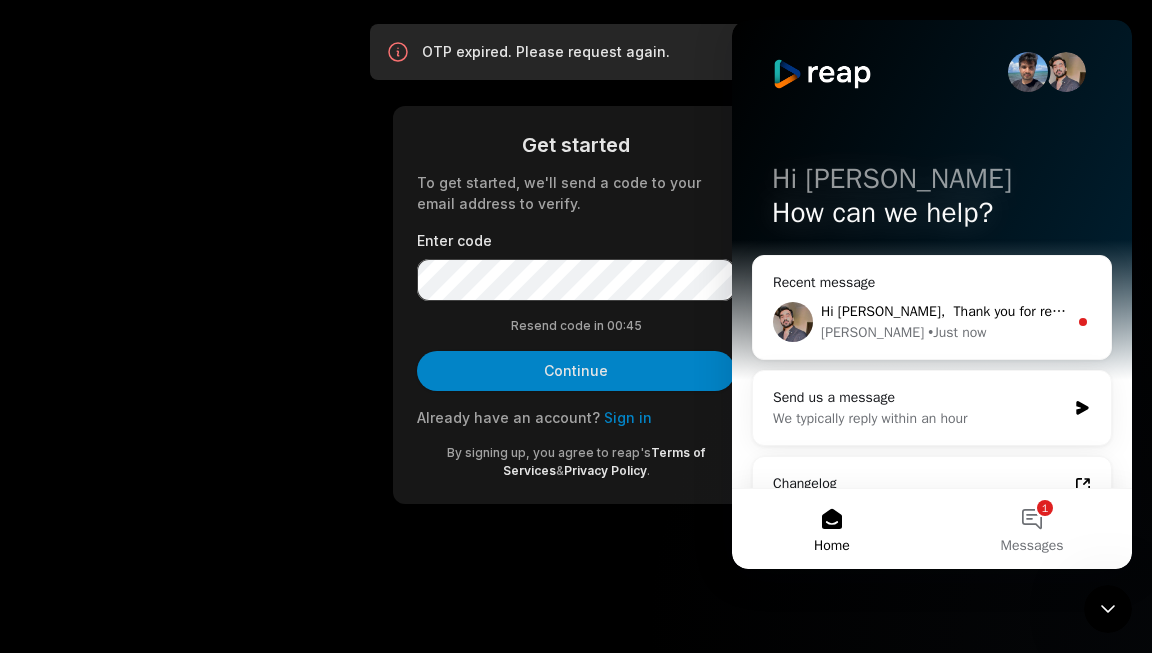 click on "Hi [PERSON_NAME], ​ Thank you for reaching out. We can help you delete this account. Please confirm that you’d like us to proceed with deleting your account associated with this email ([EMAIL_ADDRESS][DOMAIN_NAME]), and we’ll take care of it for you. [PERSON_NAME] •  Just now" at bounding box center (932, 322) 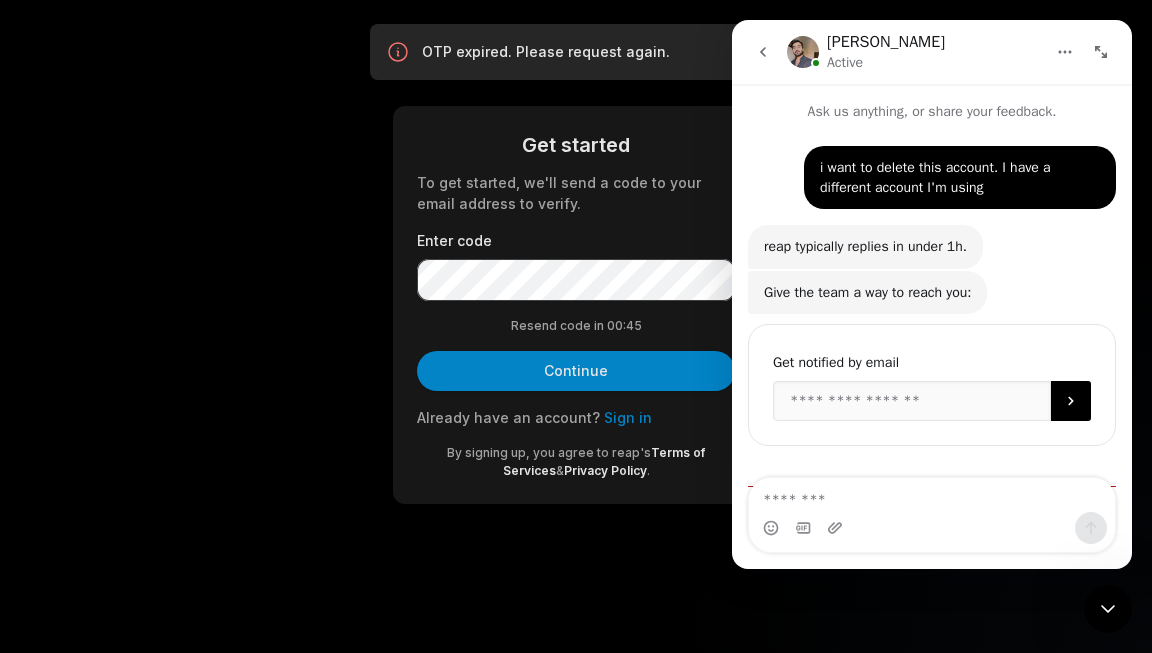 scroll, scrollTop: 3, scrollLeft: 0, axis: vertical 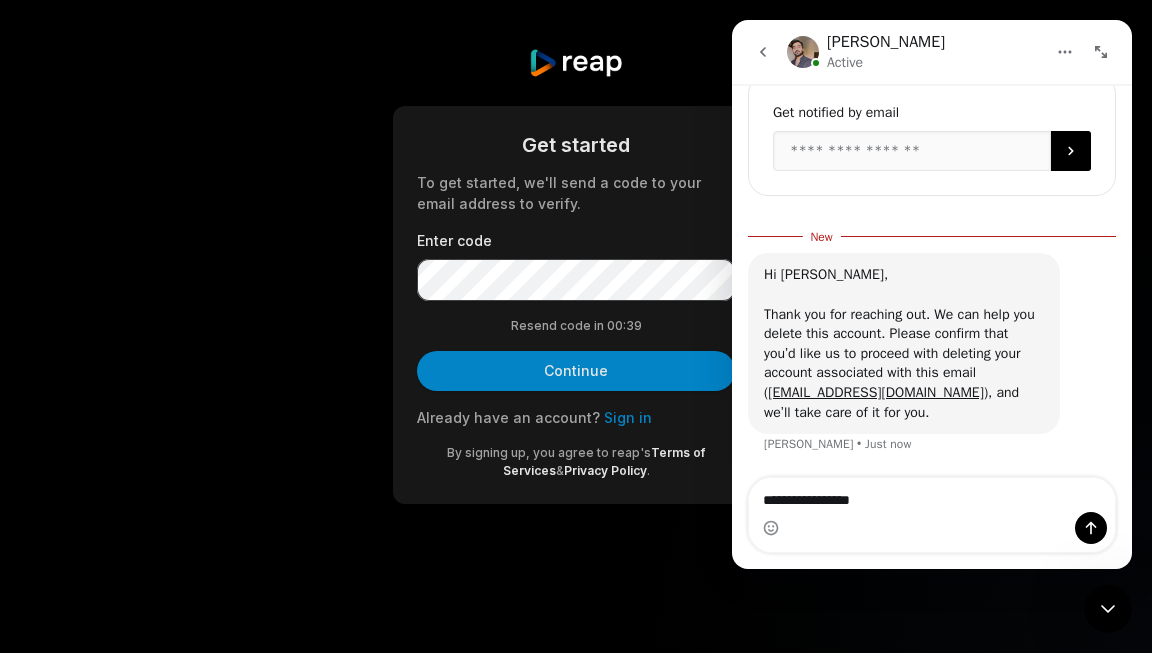 type on "**********" 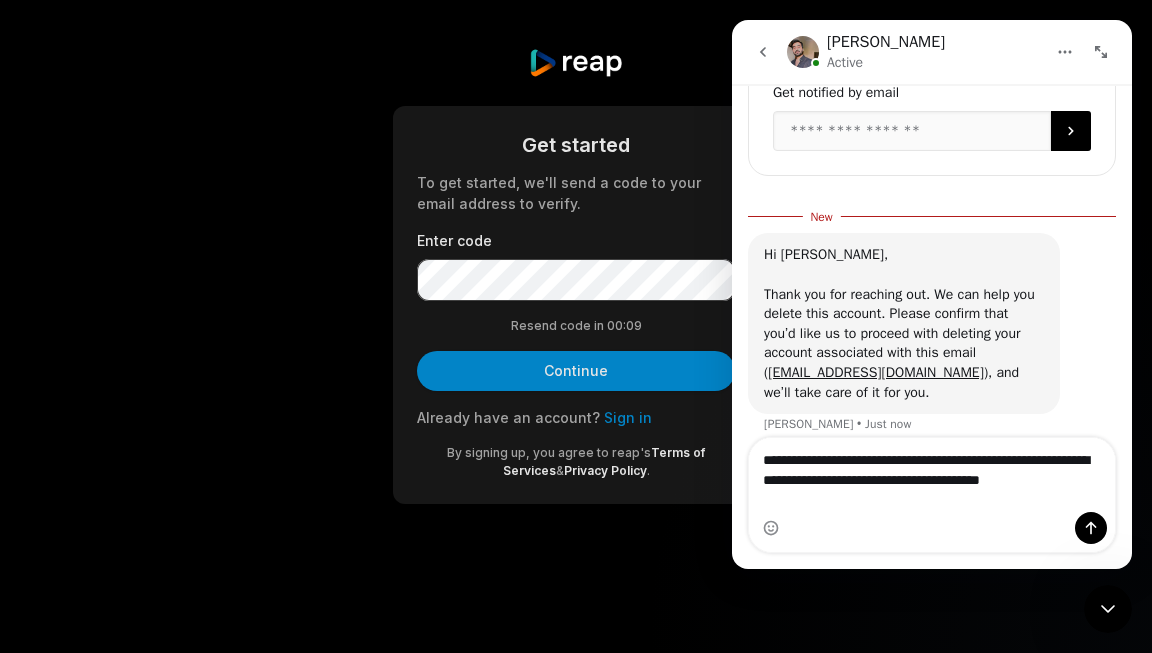 scroll, scrollTop: 287, scrollLeft: 0, axis: vertical 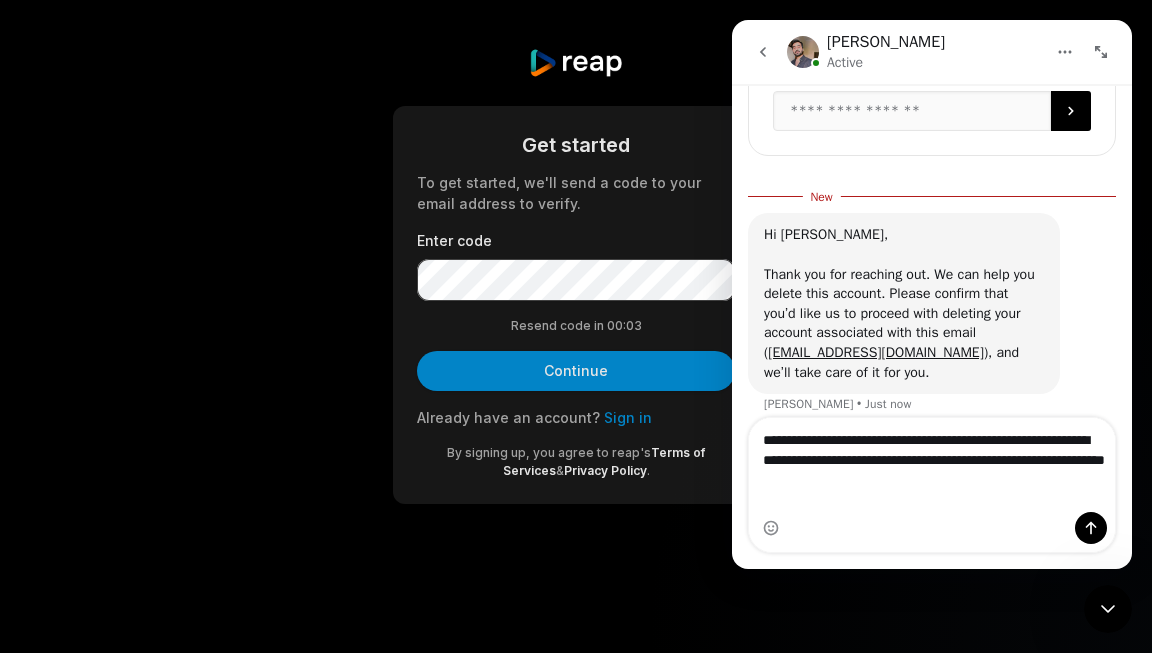 click on "**********" at bounding box center (932, 455) 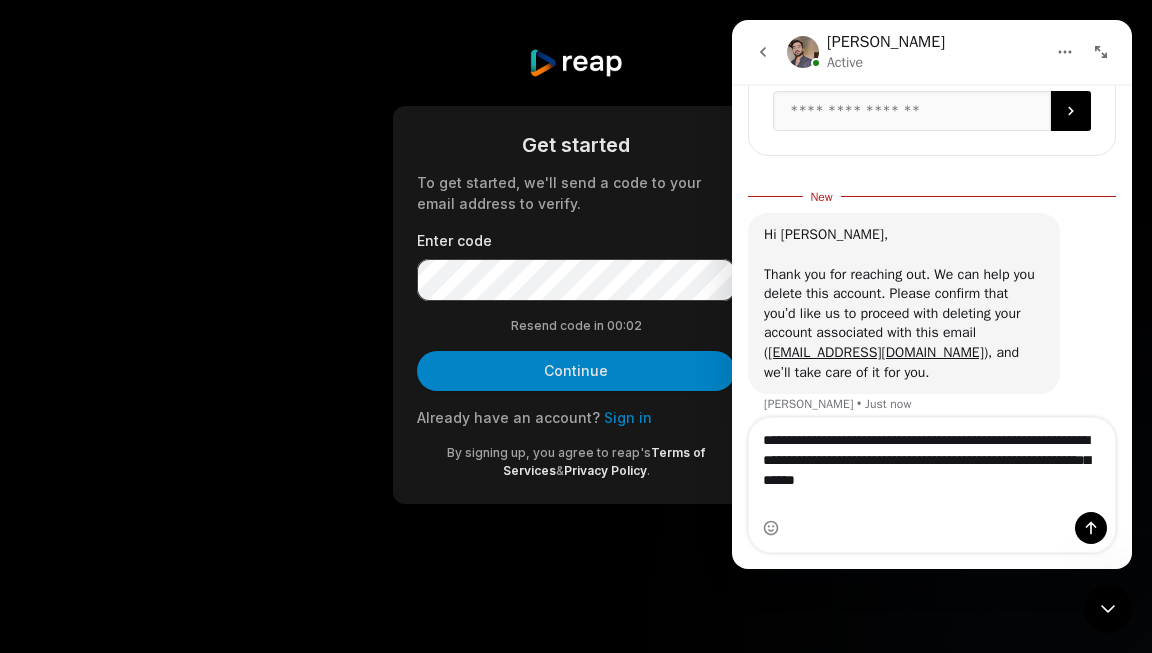 scroll, scrollTop: 307, scrollLeft: 0, axis: vertical 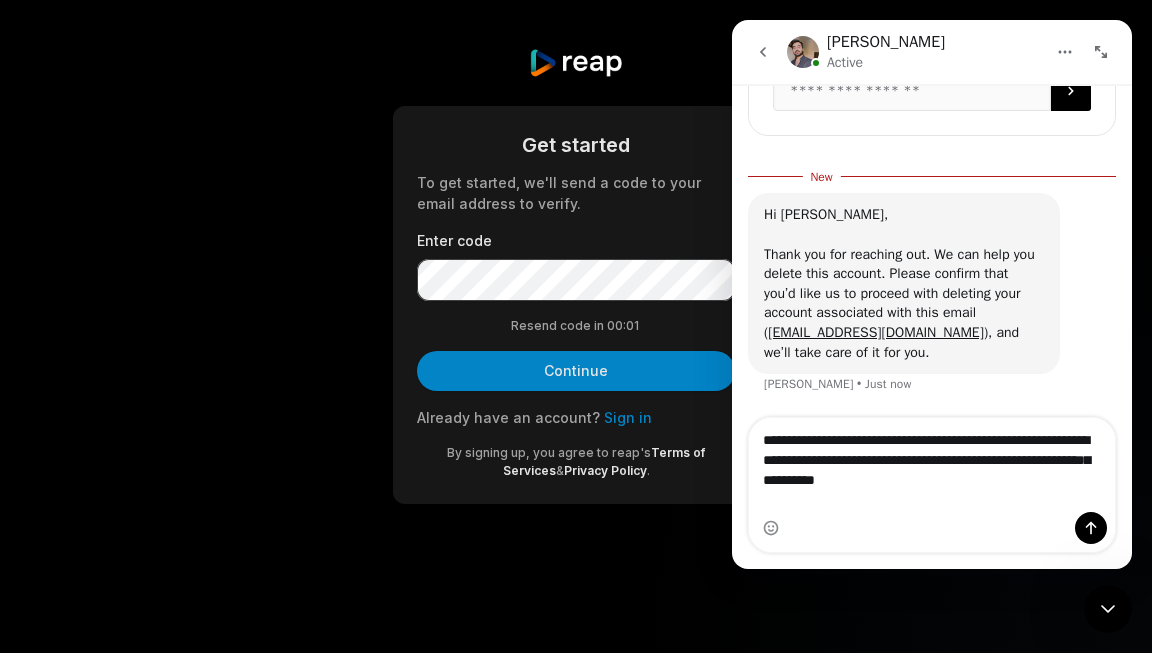 type on "**********" 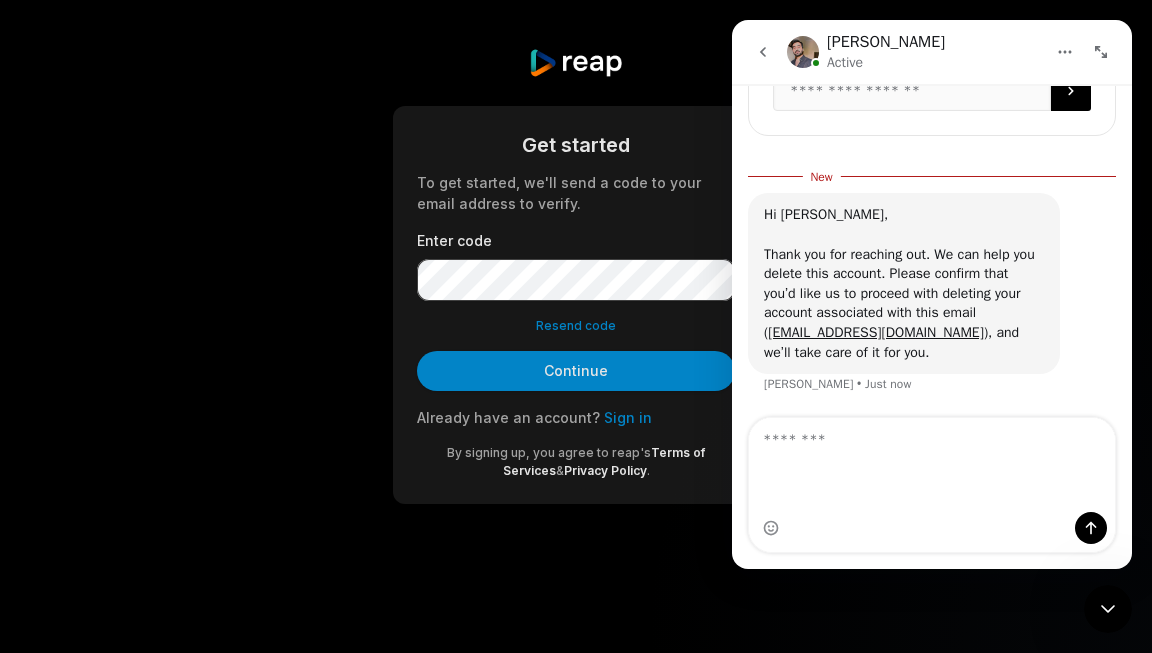 scroll, scrollTop: 2, scrollLeft: 0, axis: vertical 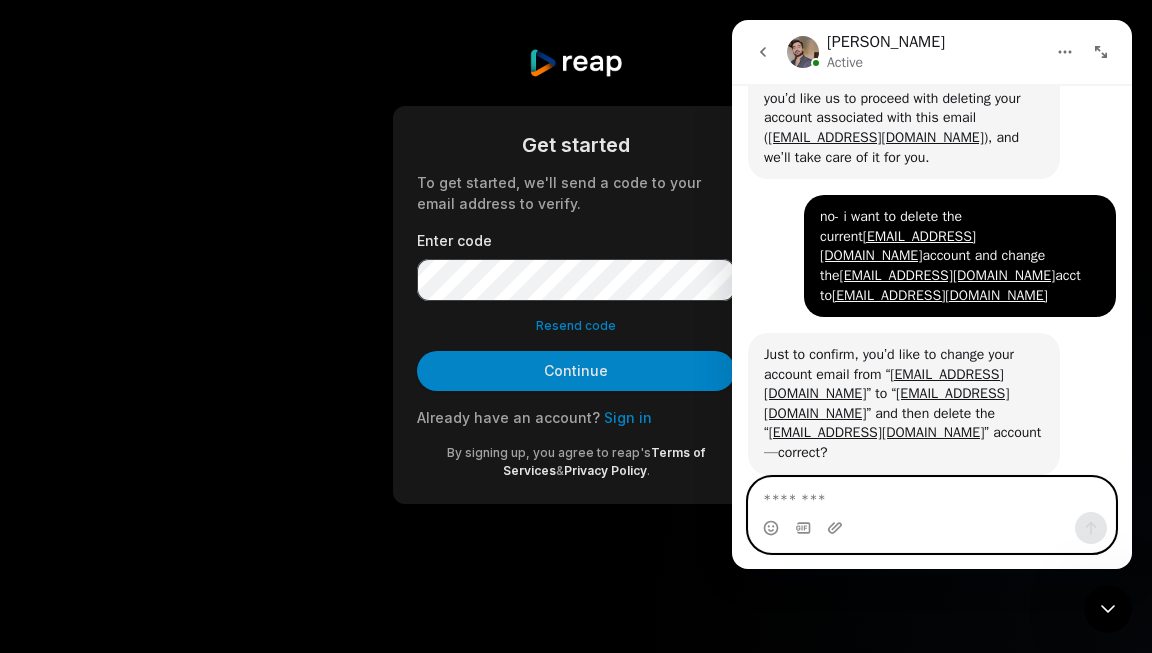 click at bounding box center (932, 495) 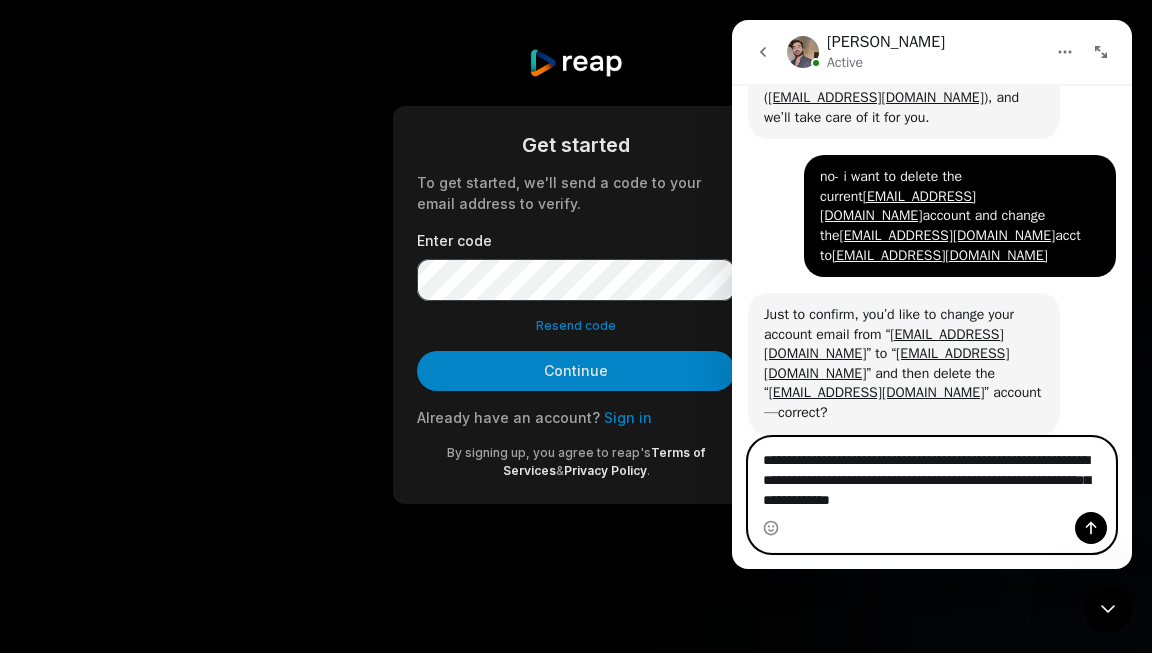 scroll, scrollTop: 530, scrollLeft: 0, axis: vertical 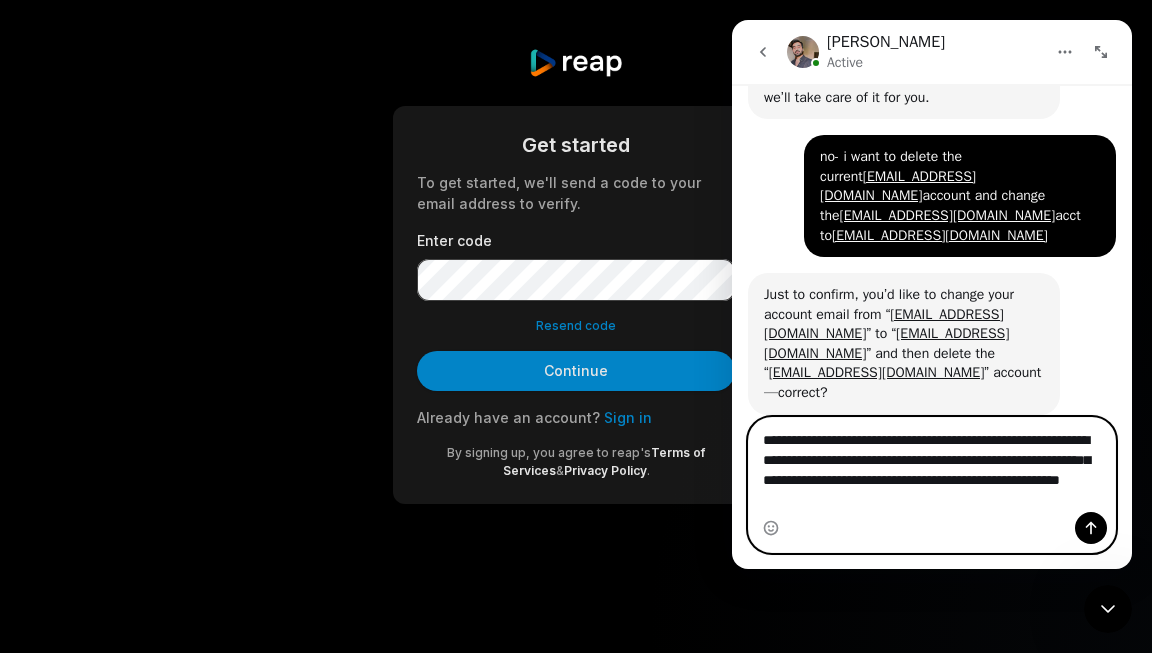 type on "**********" 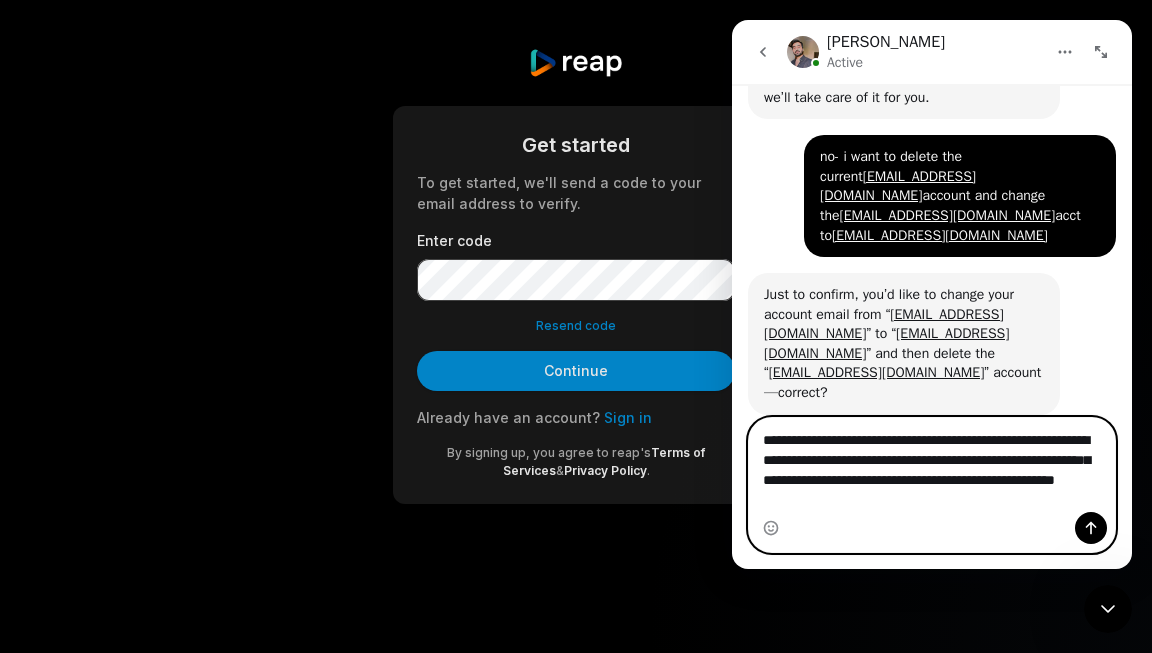type 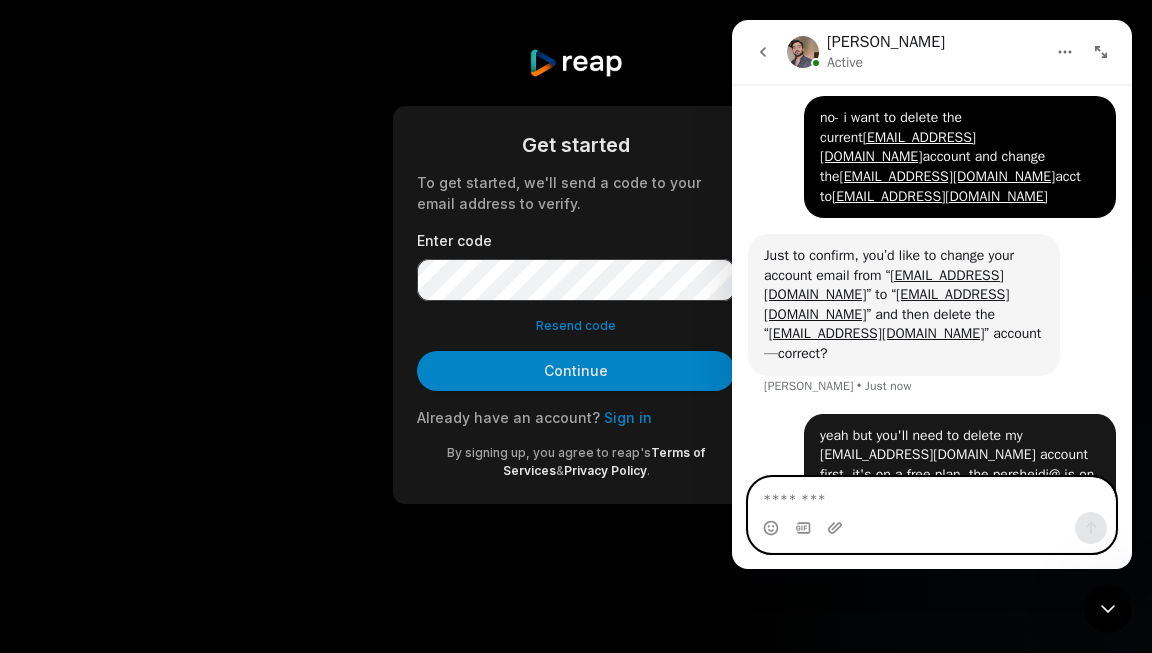 scroll, scrollTop: 608, scrollLeft: 0, axis: vertical 